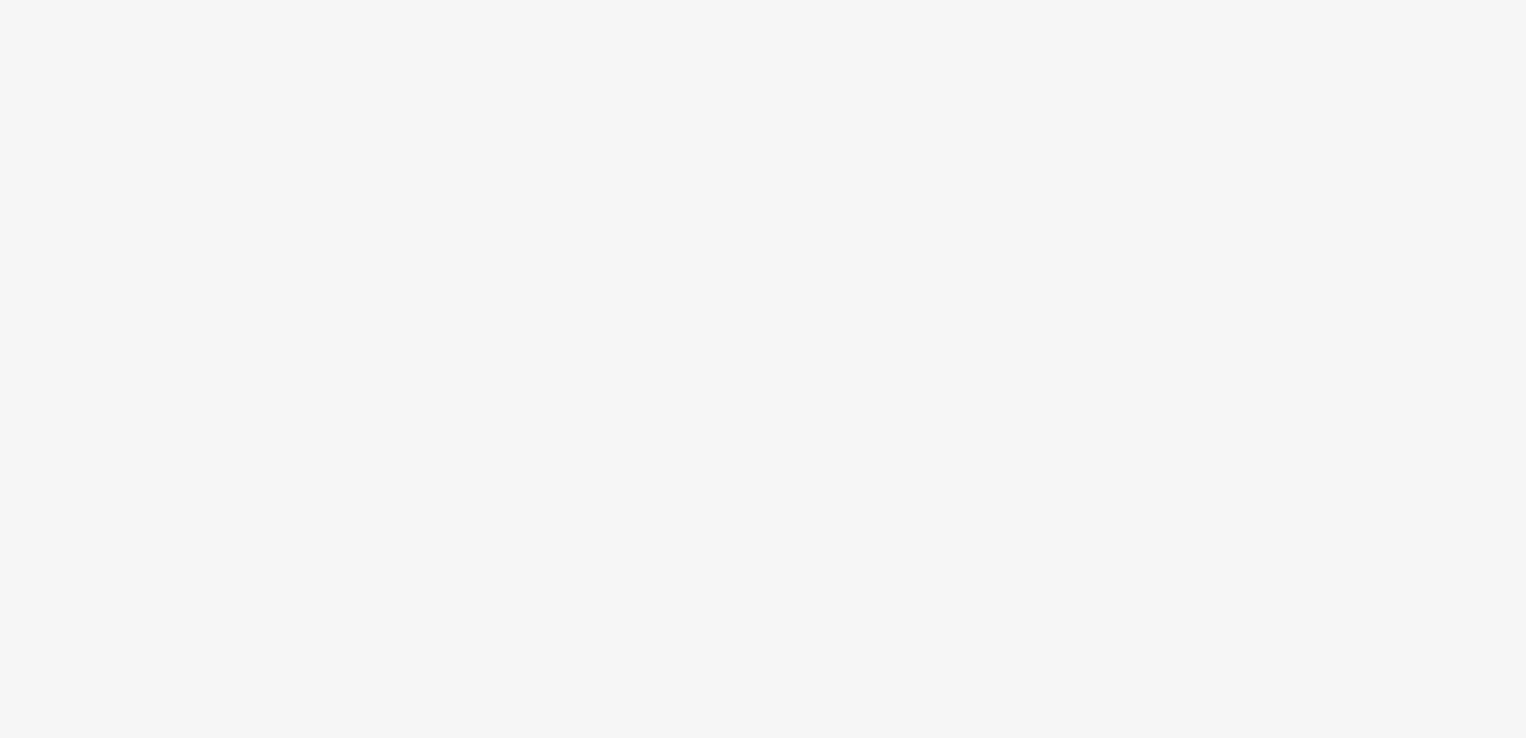 scroll, scrollTop: 0, scrollLeft: 0, axis: both 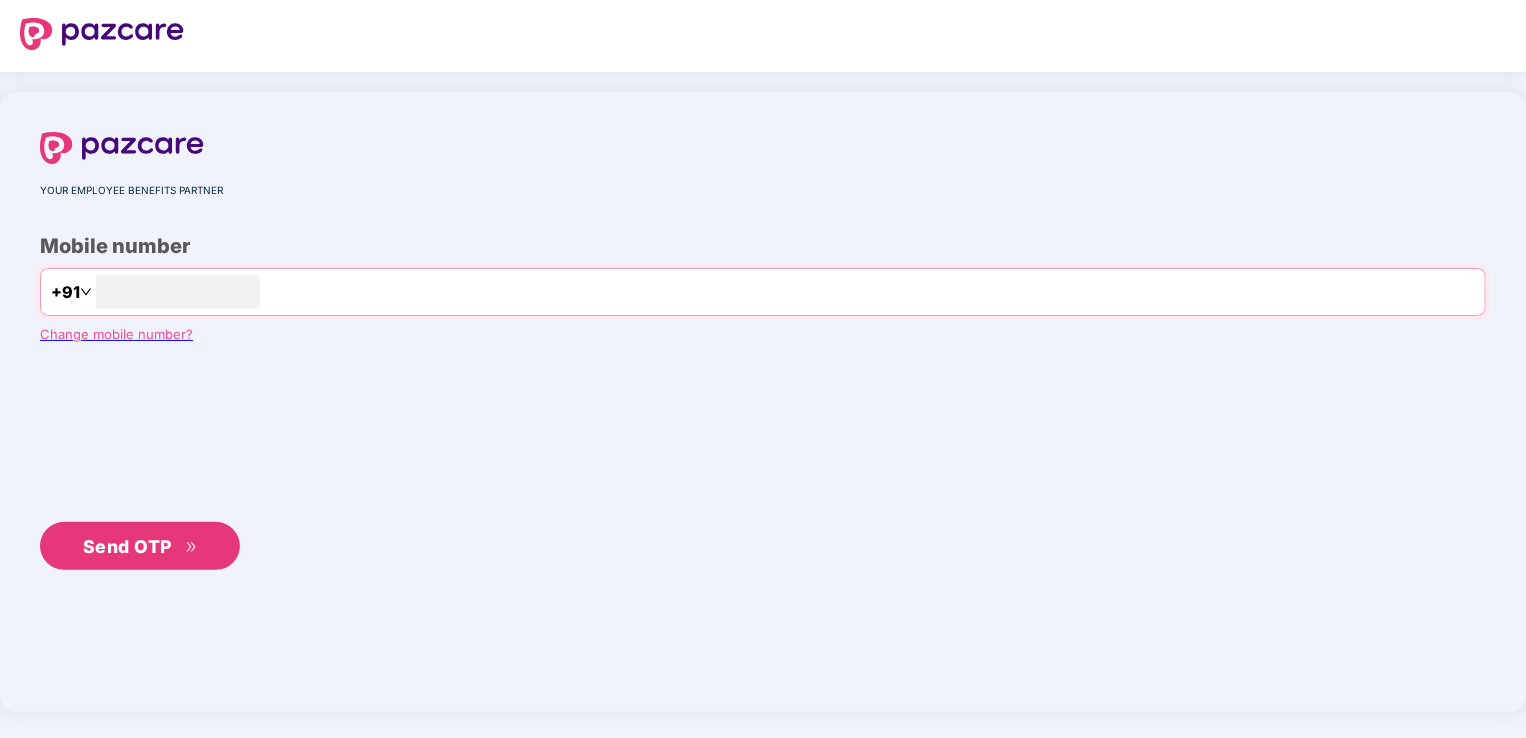 type on "**********" 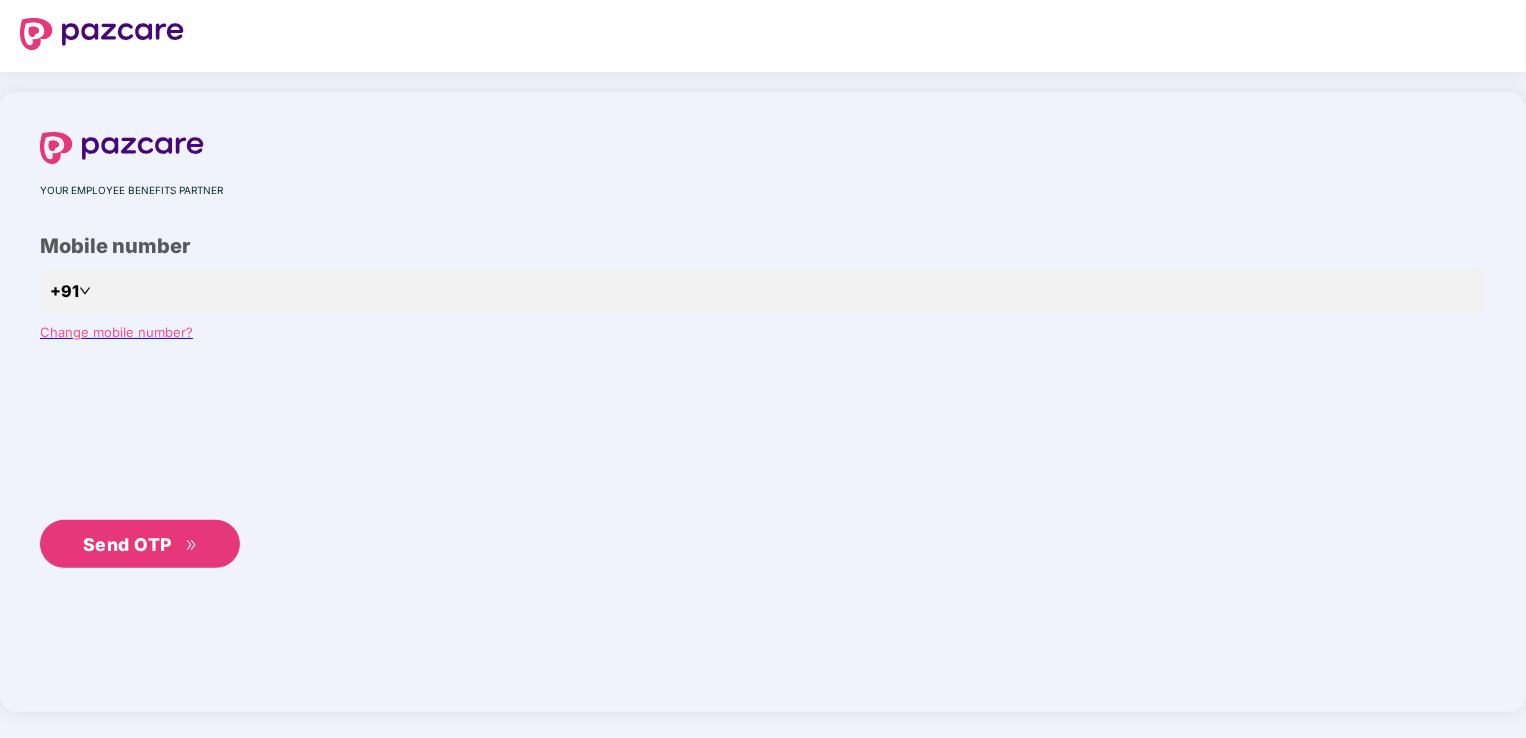 click on "Send OTP" at bounding box center [127, 544] 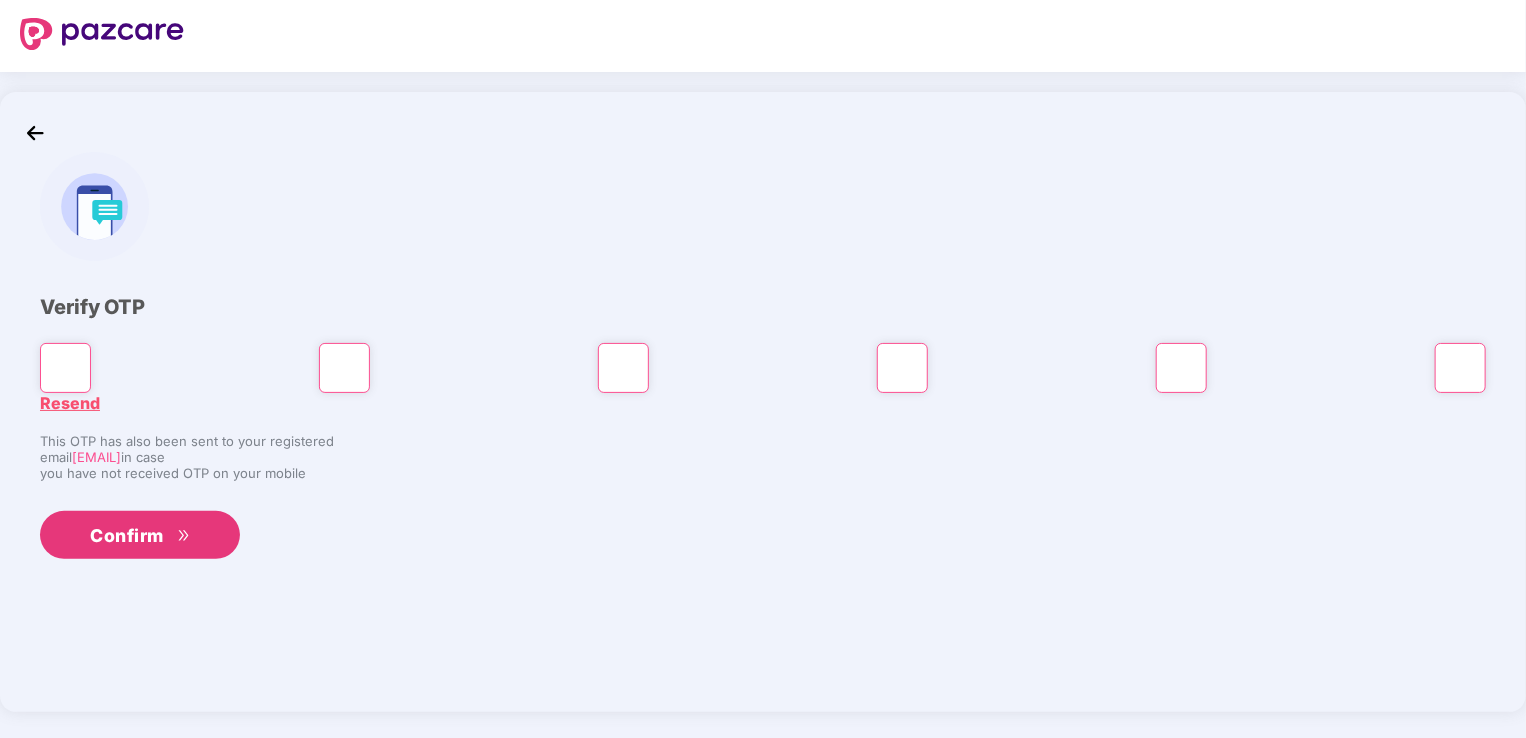 type on "*" 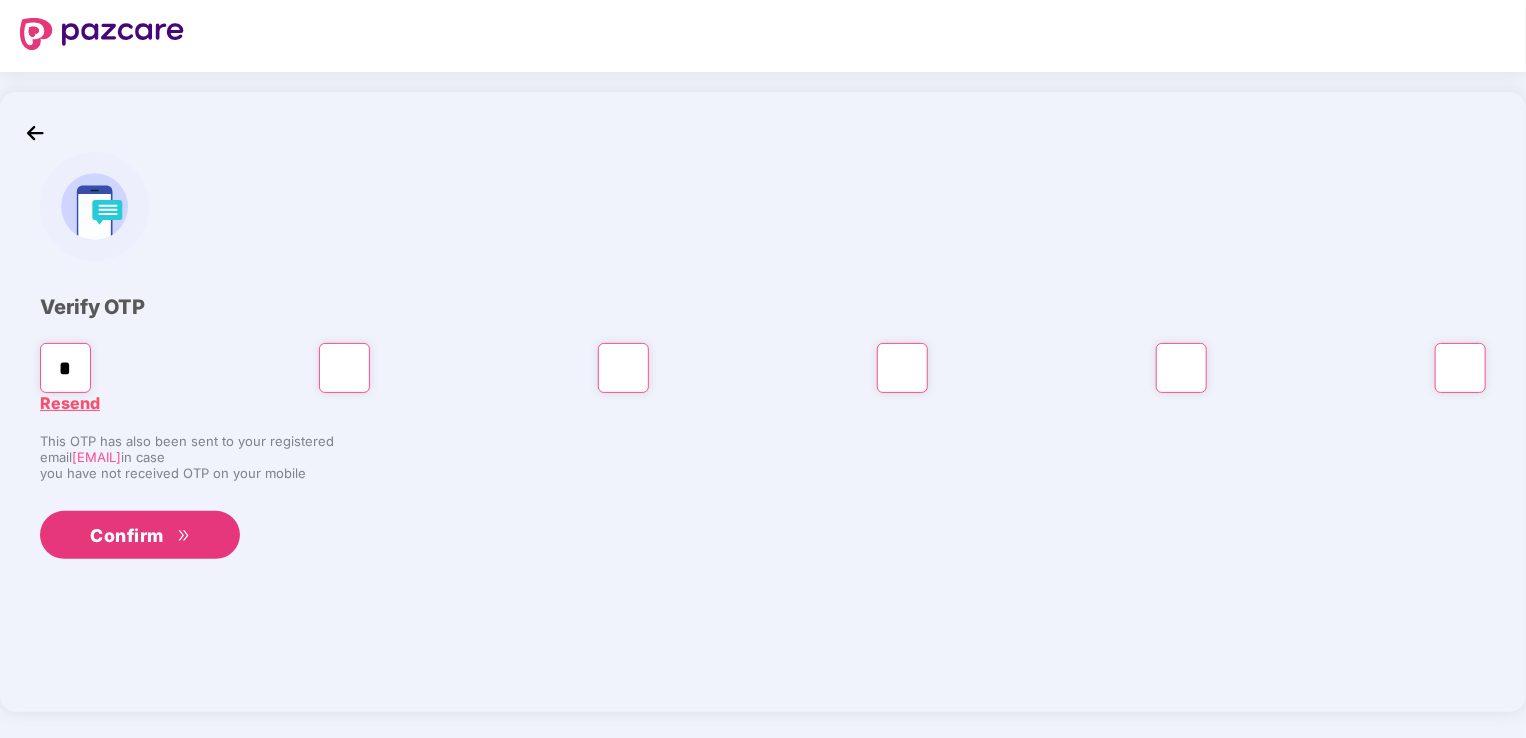 type on "*" 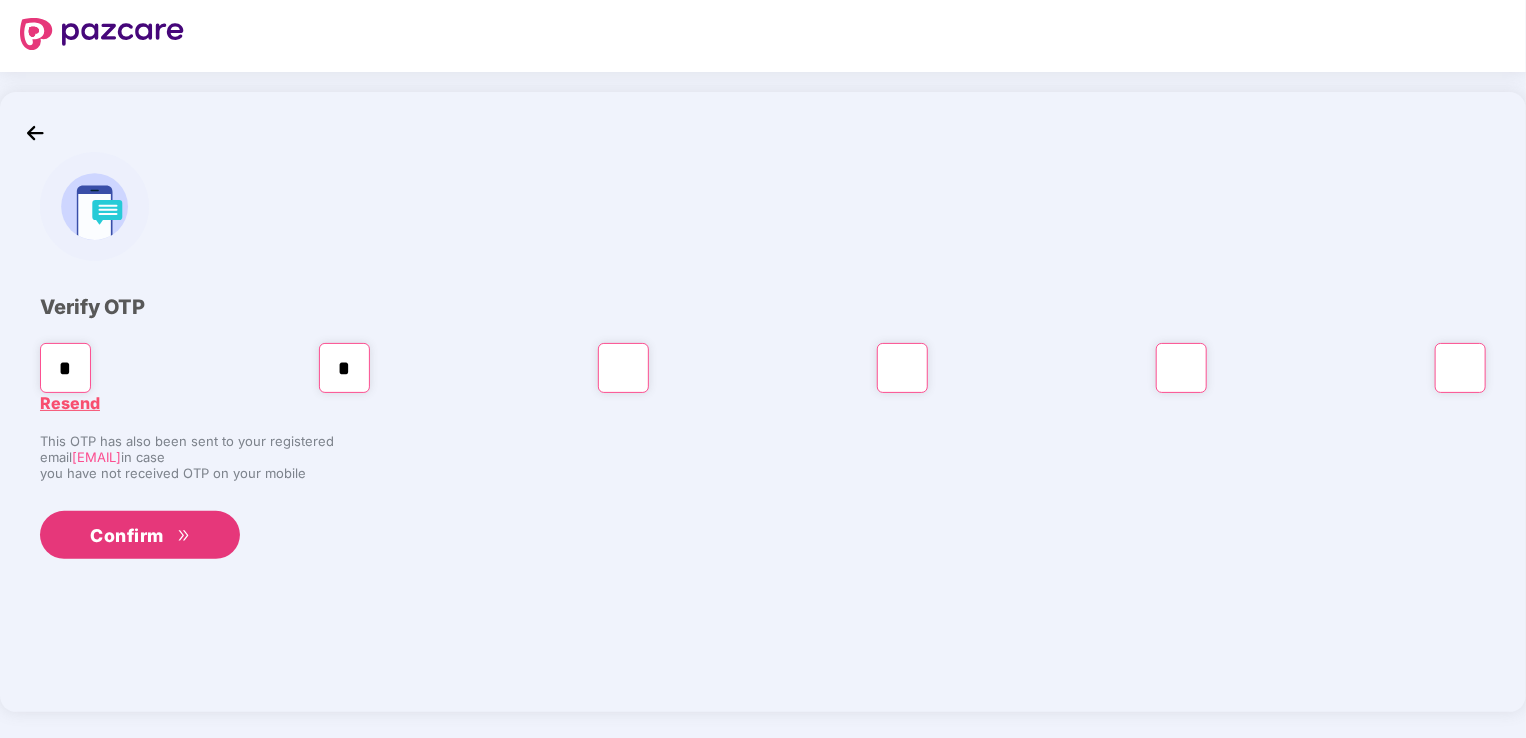 type on "*" 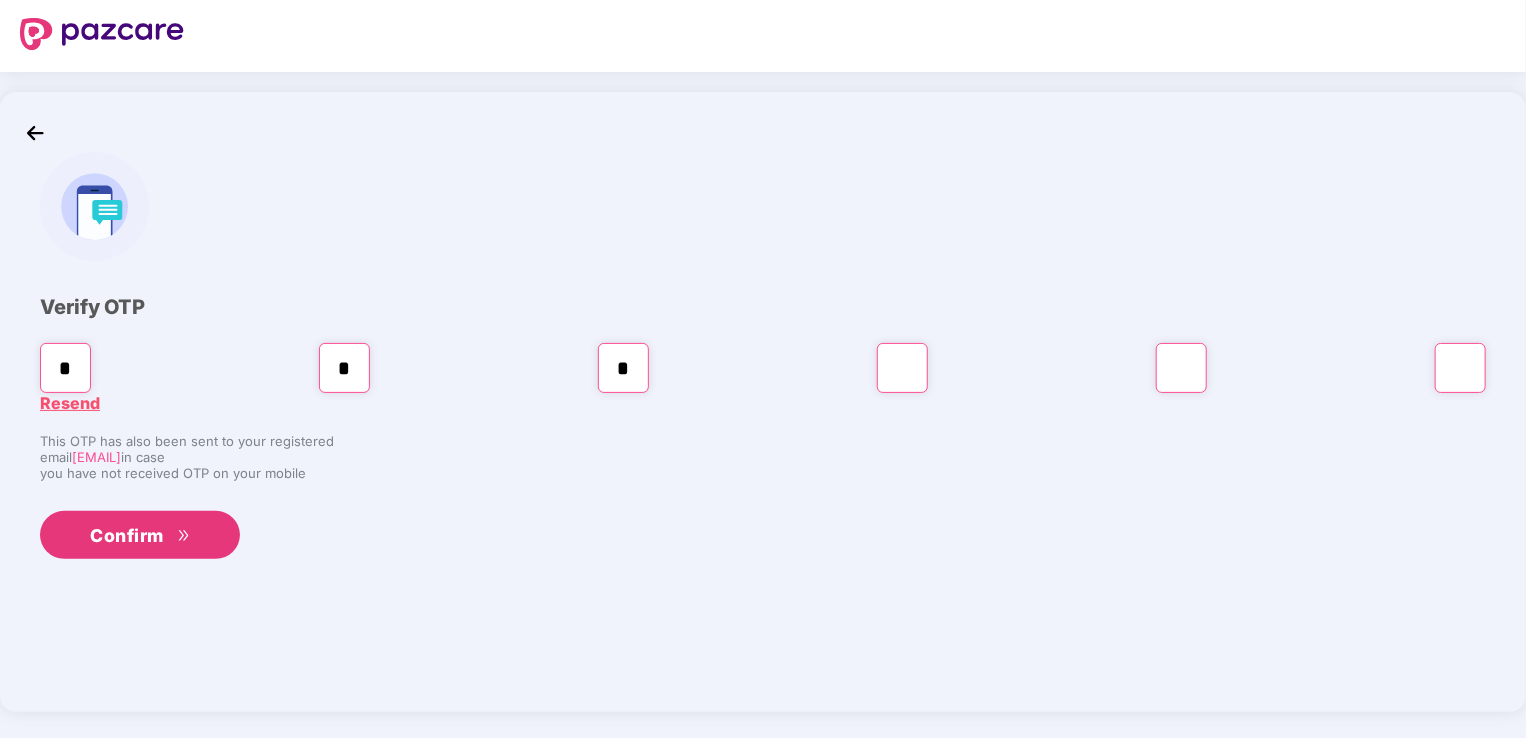 type on "*" 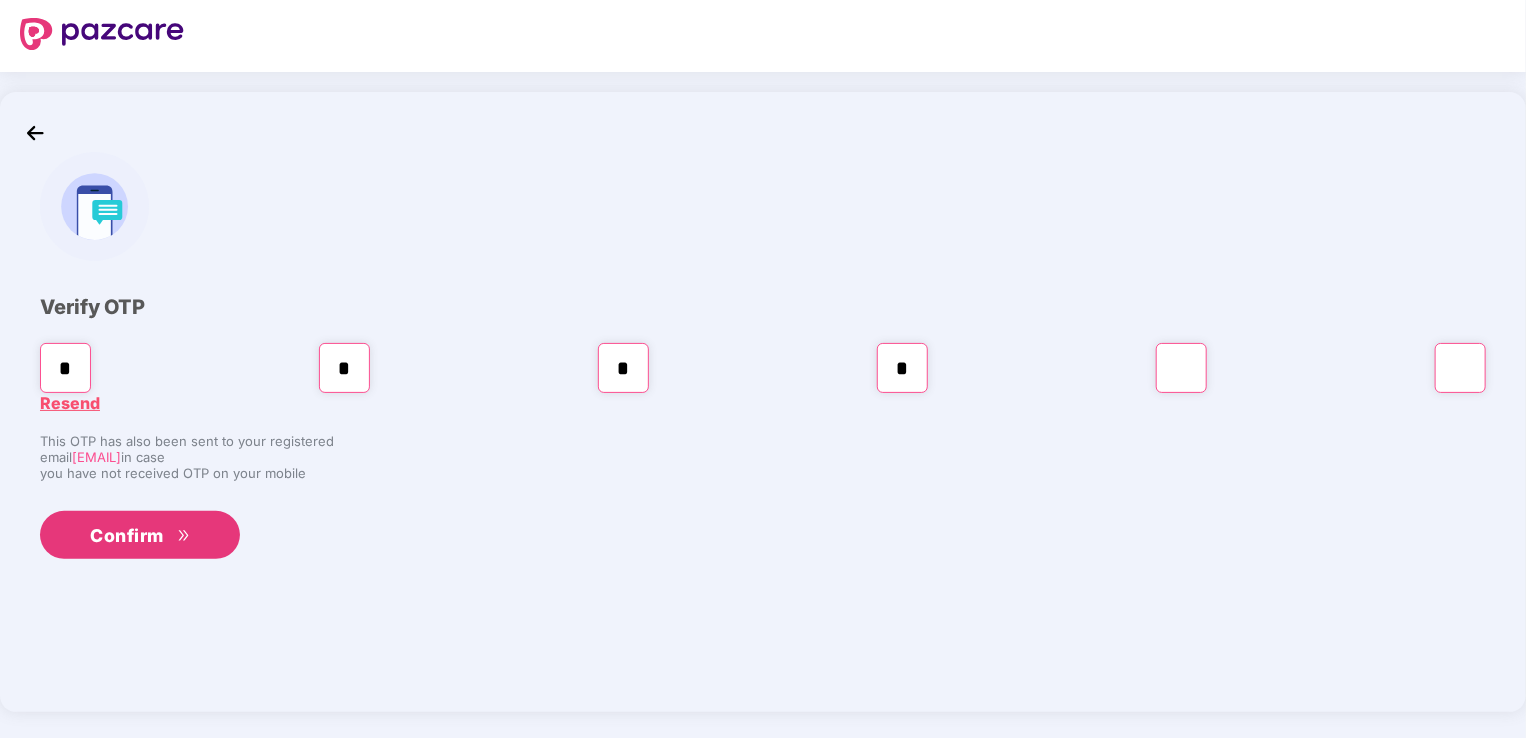 type on "*" 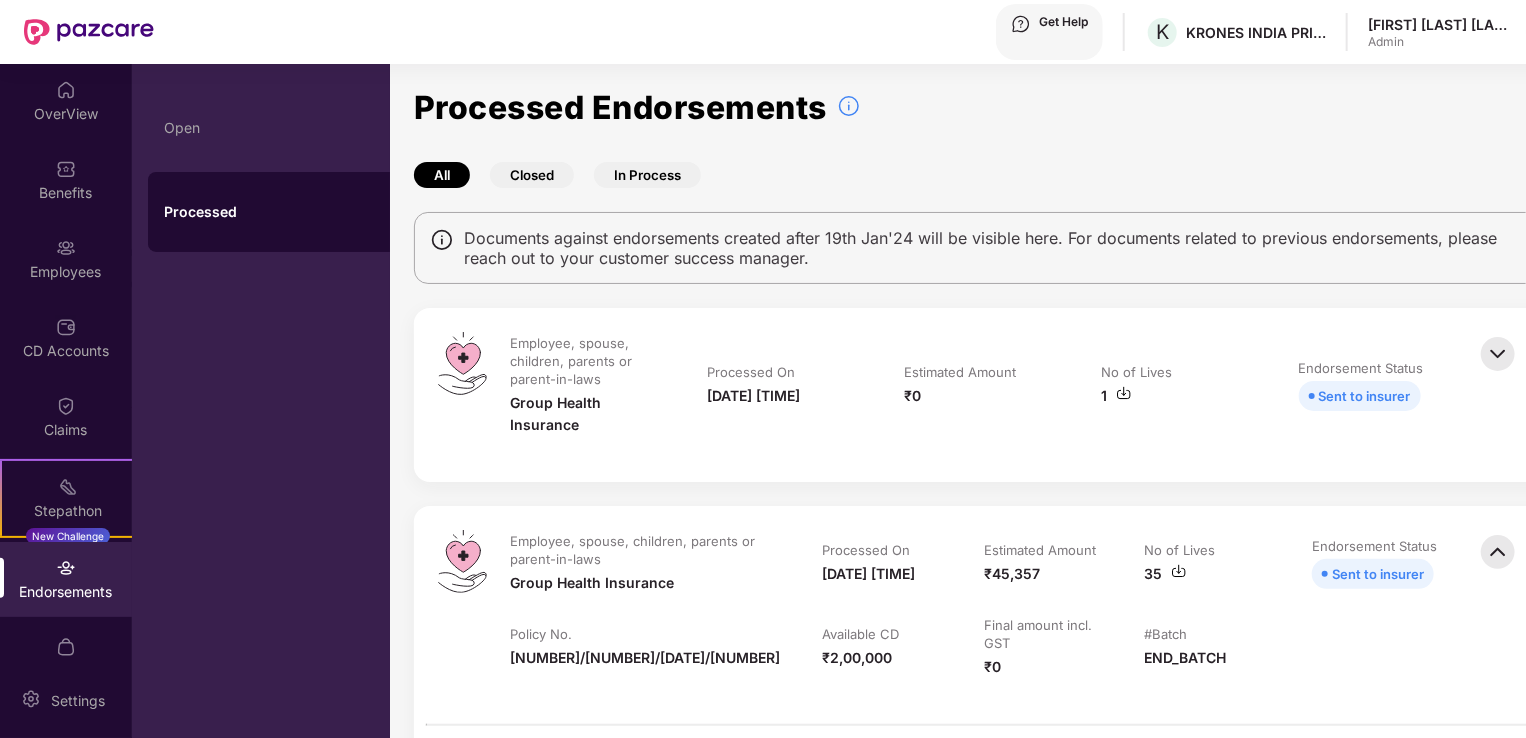 scroll, scrollTop: 452, scrollLeft: 0, axis: vertical 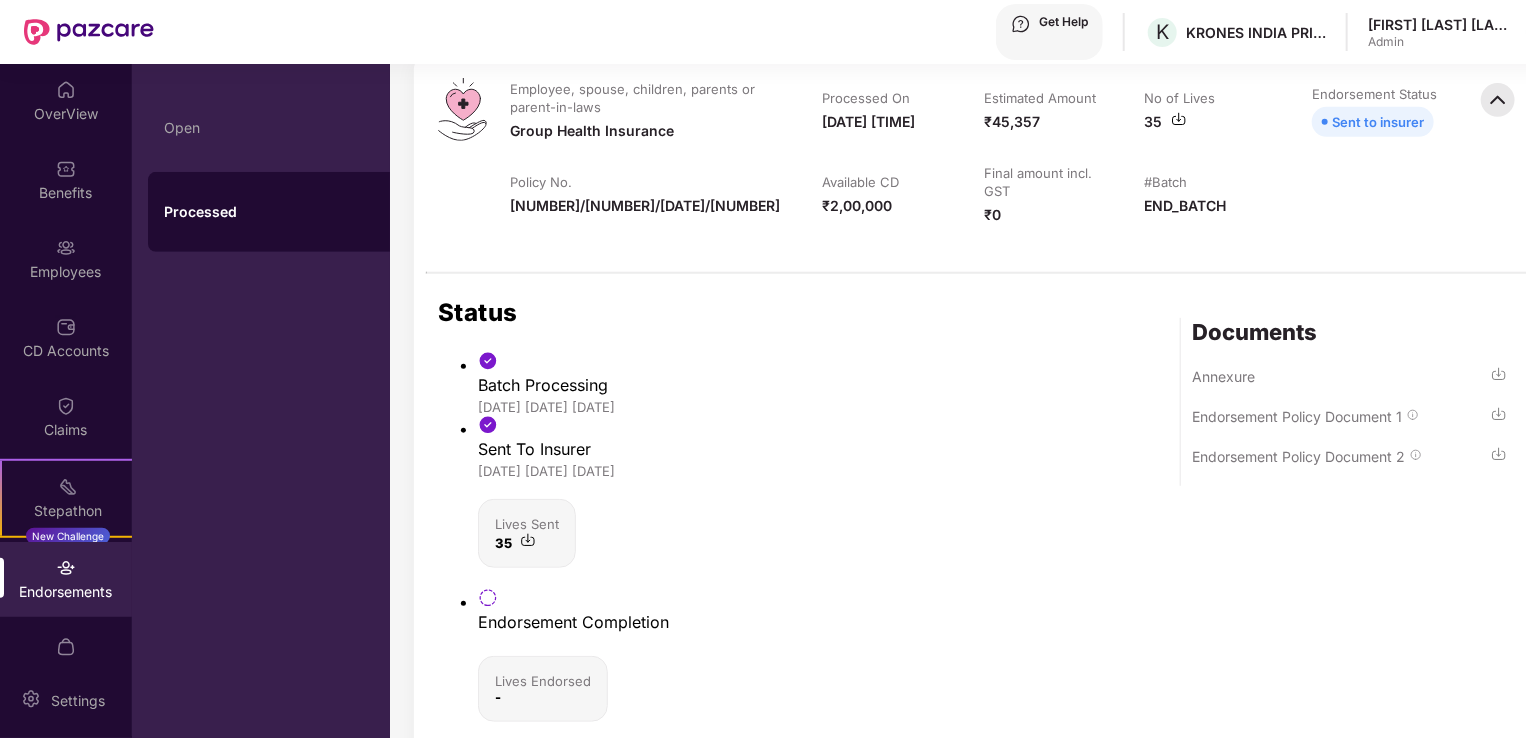 click at bounding box center (1499, 374) 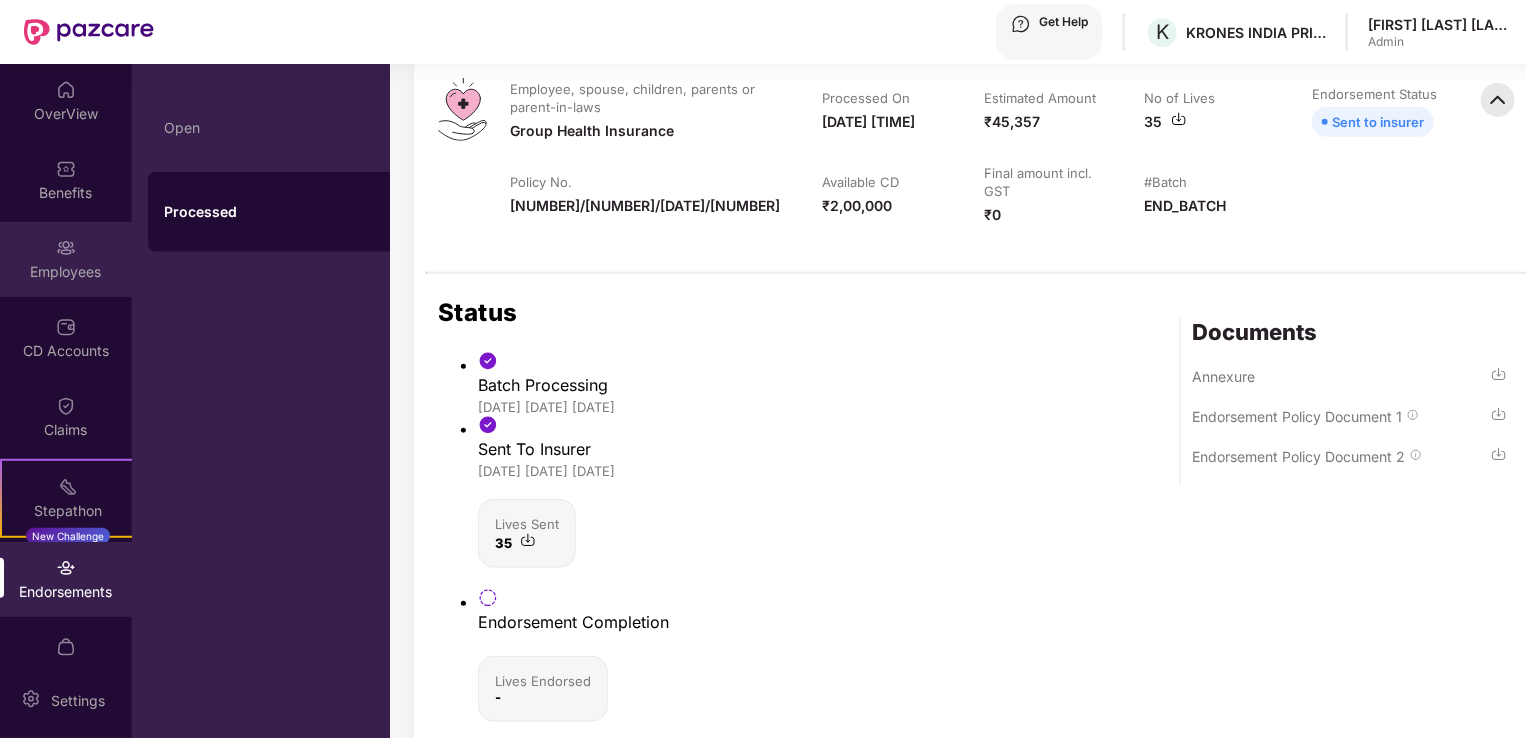 click at bounding box center (66, 90) 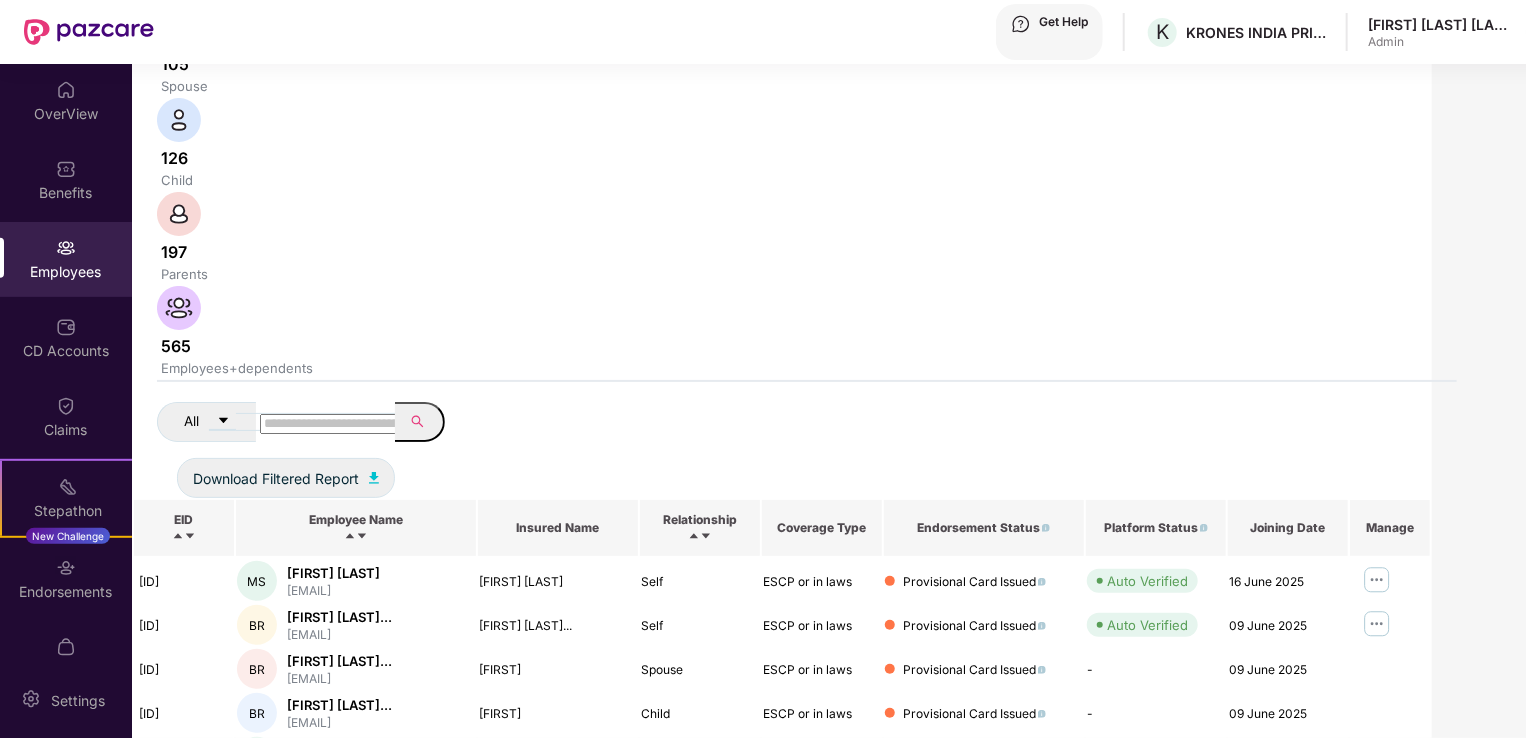 scroll, scrollTop: 252, scrollLeft: 0, axis: vertical 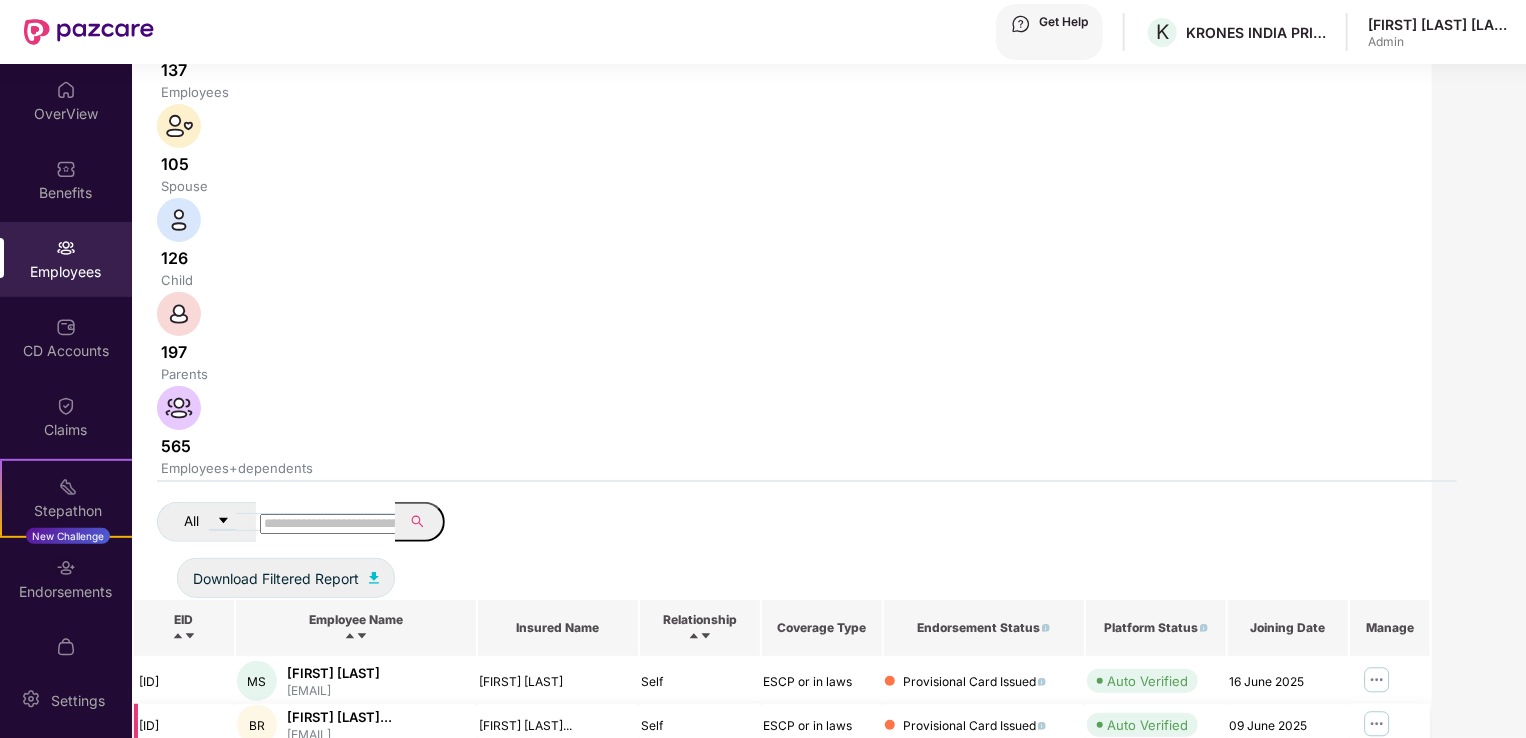 click at bounding box center (1377, 724) 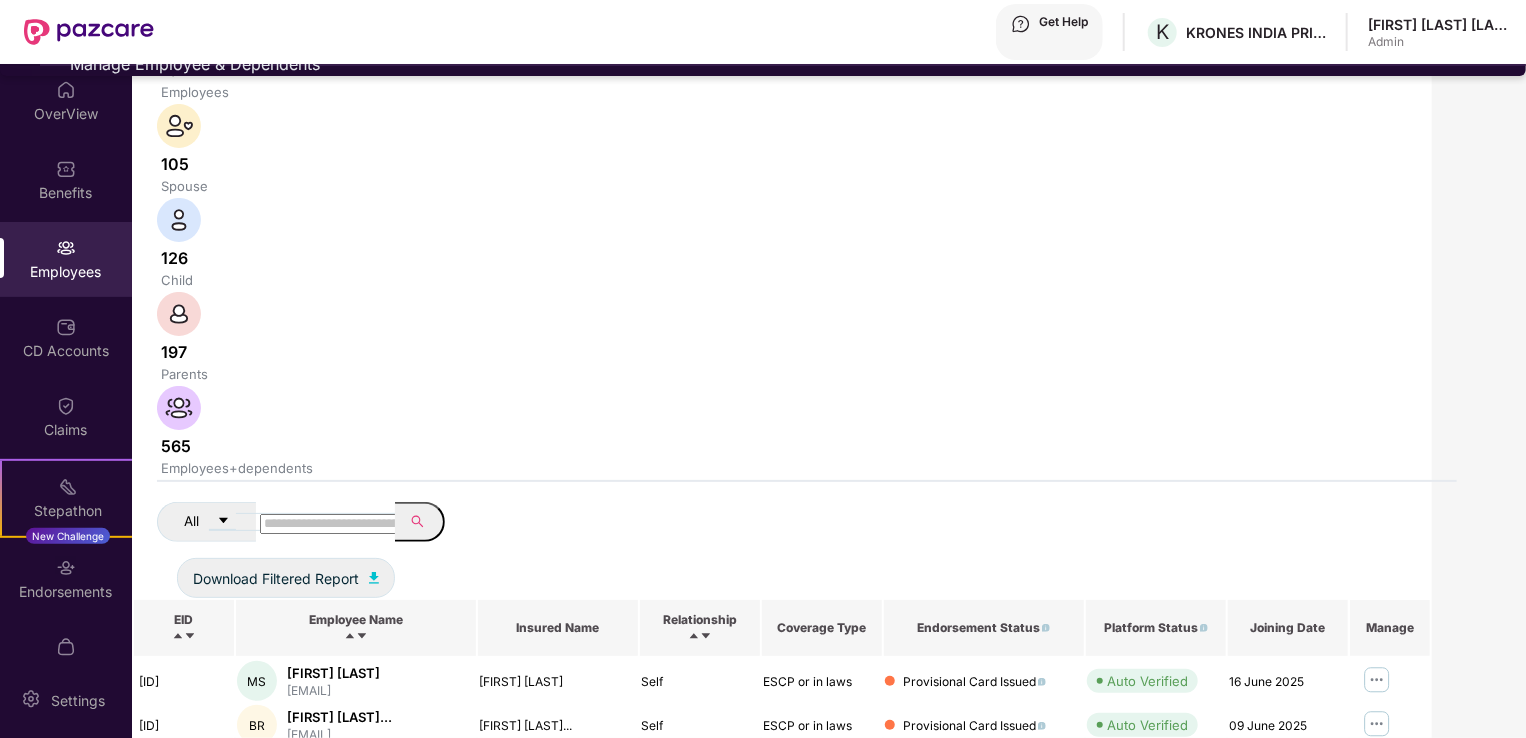 click on "Manage Employee & Dependents" at bounding box center (783, 64) 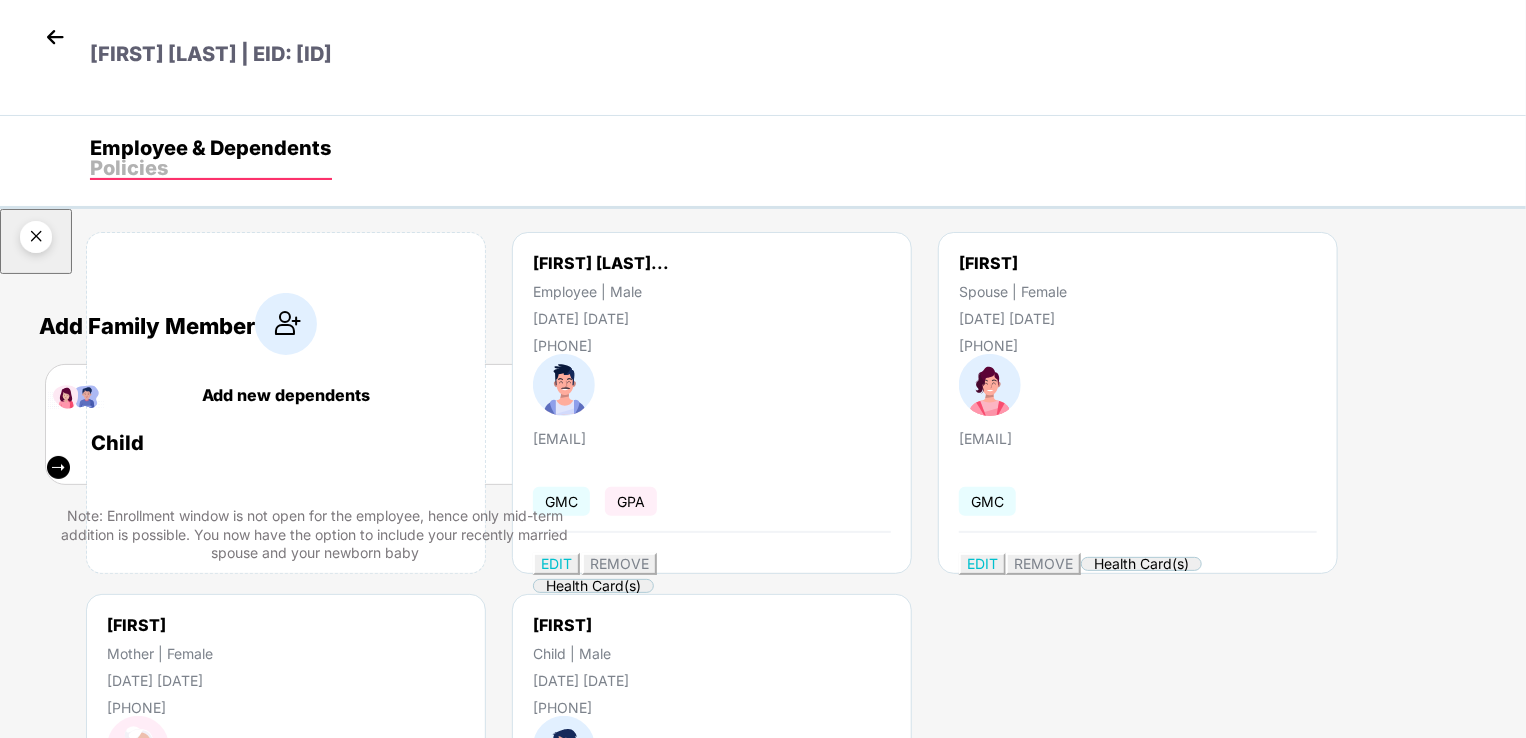 click at bounding box center [36, 240] 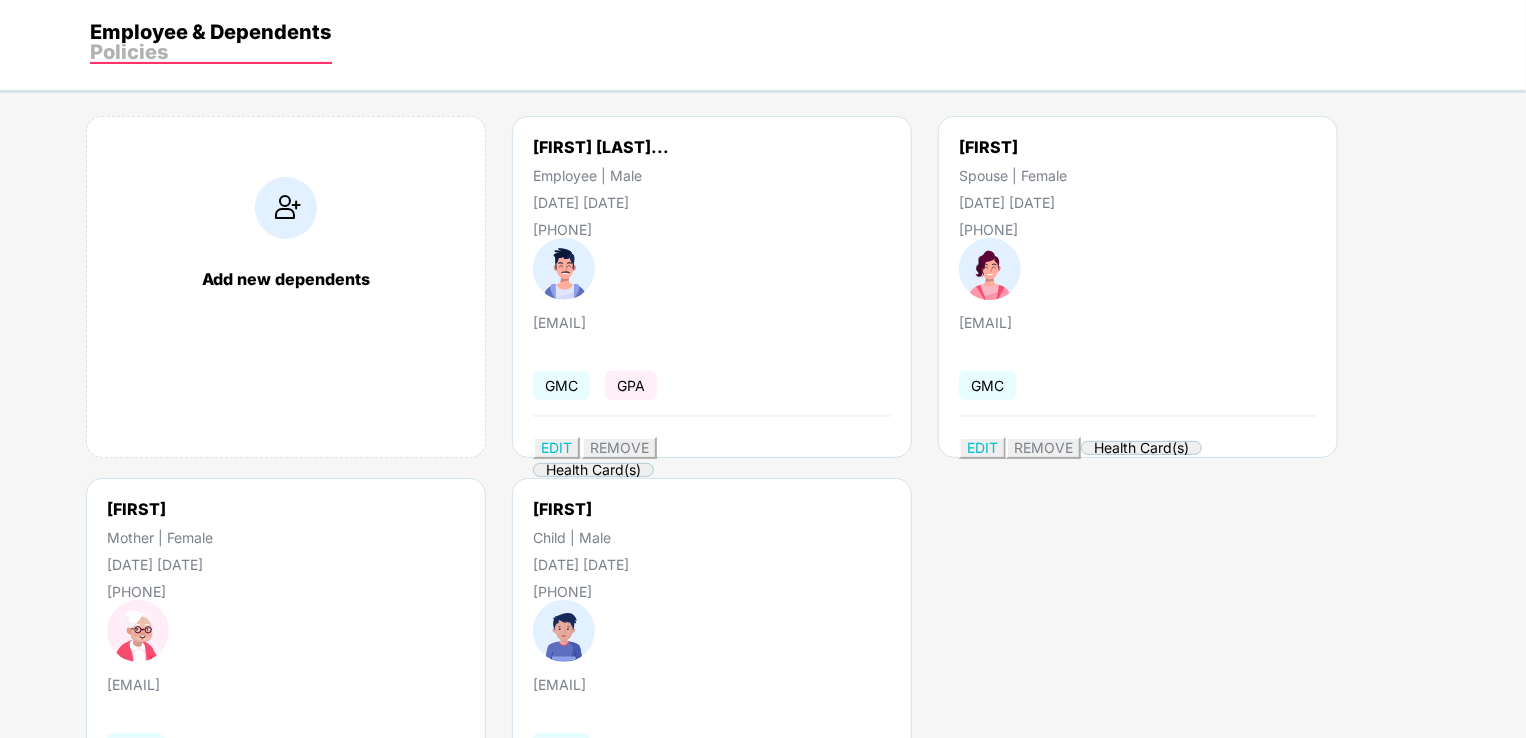 scroll, scrollTop: 0, scrollLeft: 0, axis: both 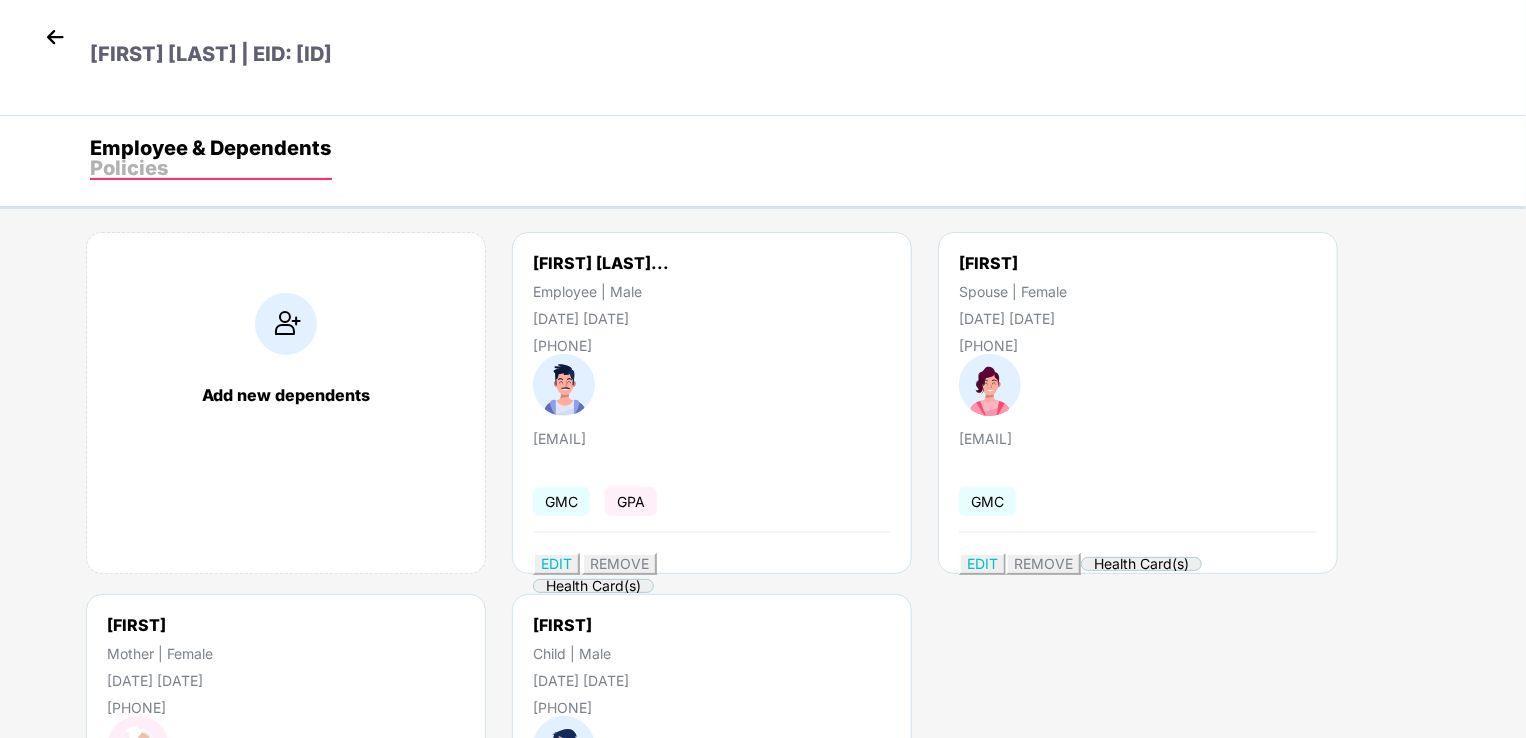 click on "Policies" at bounding box center [808, 168] 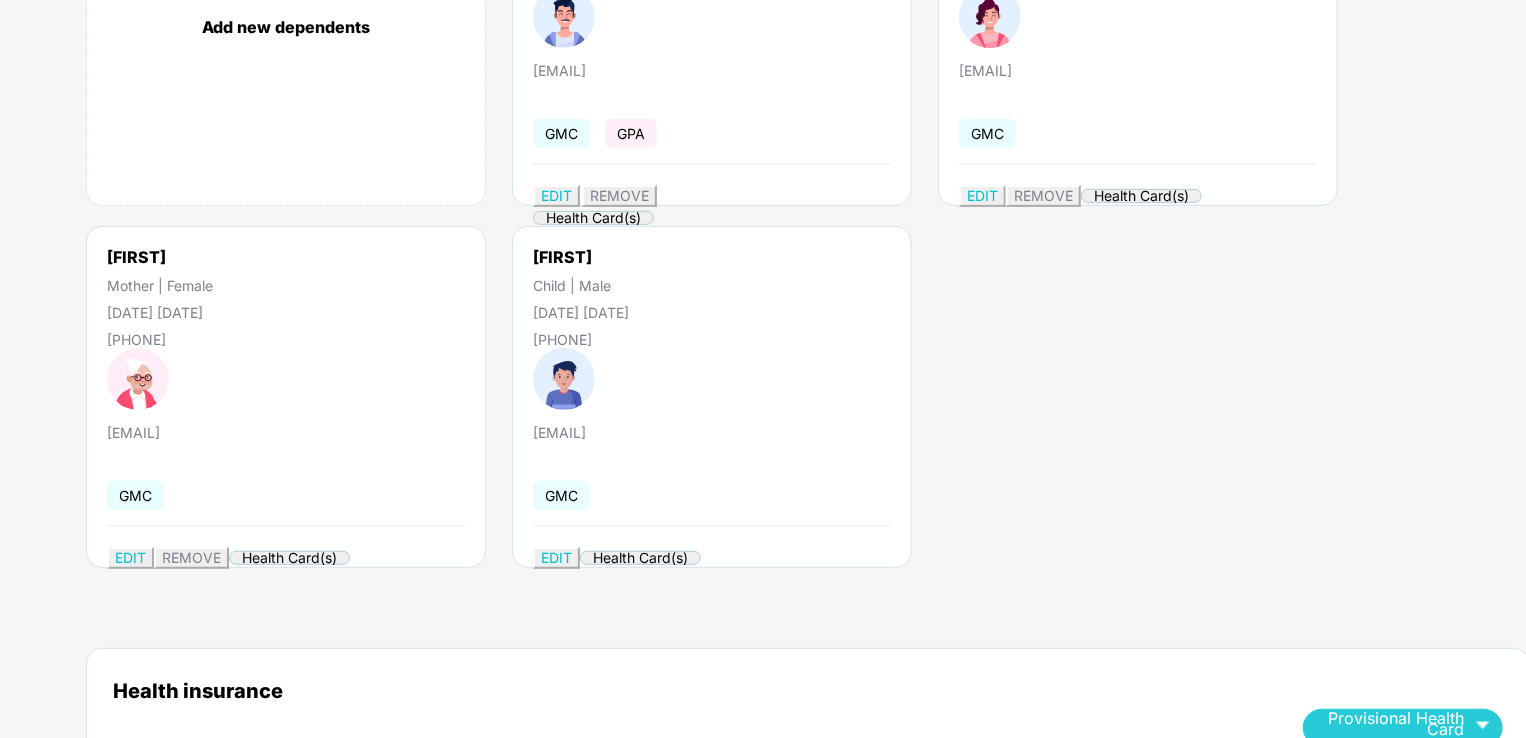 scroll, scrollTop: 168, scrollLeft: 0, axis: vertical 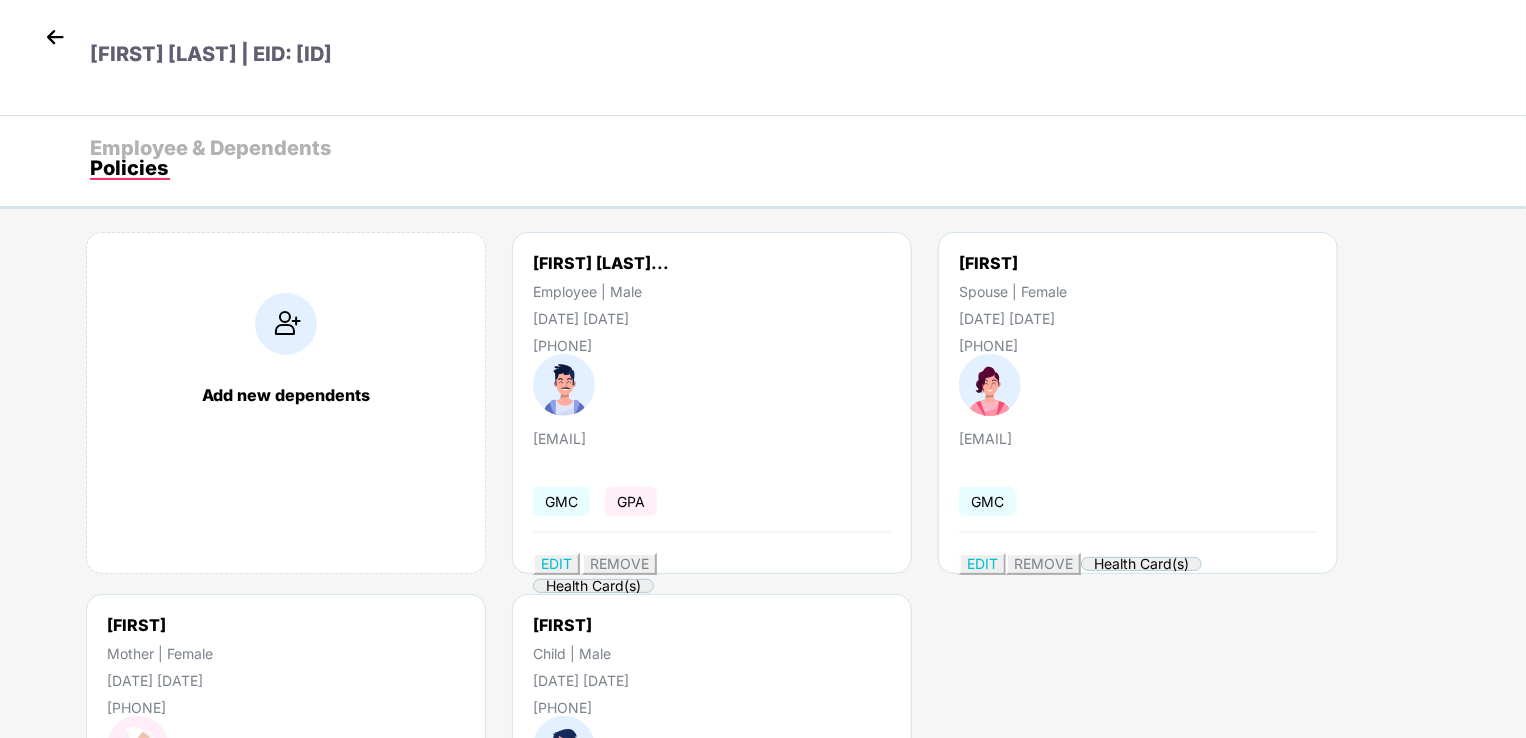 click on "Employee & Dependents" at bounding box center [808, 148] 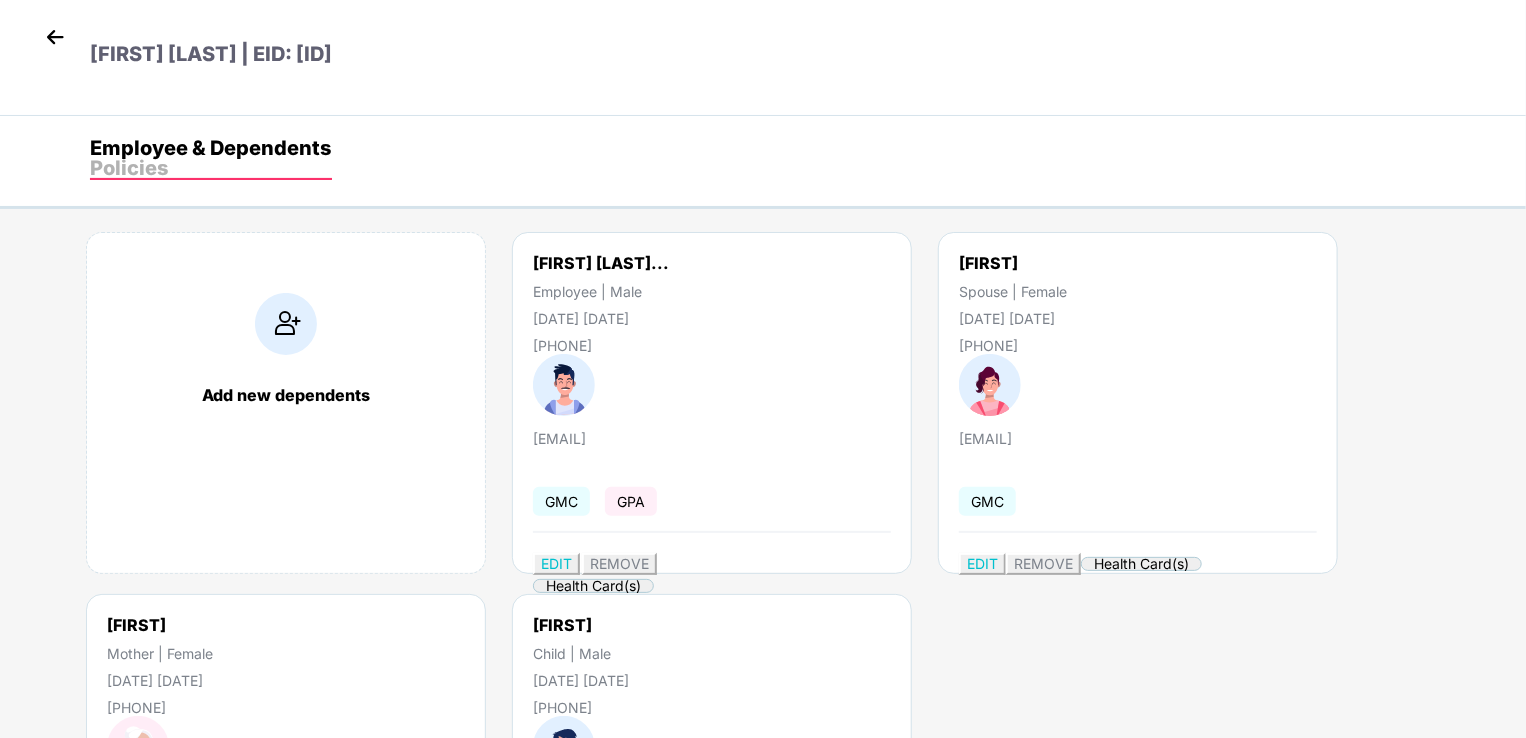 click on "Policies" at bounding box center (808, 168) 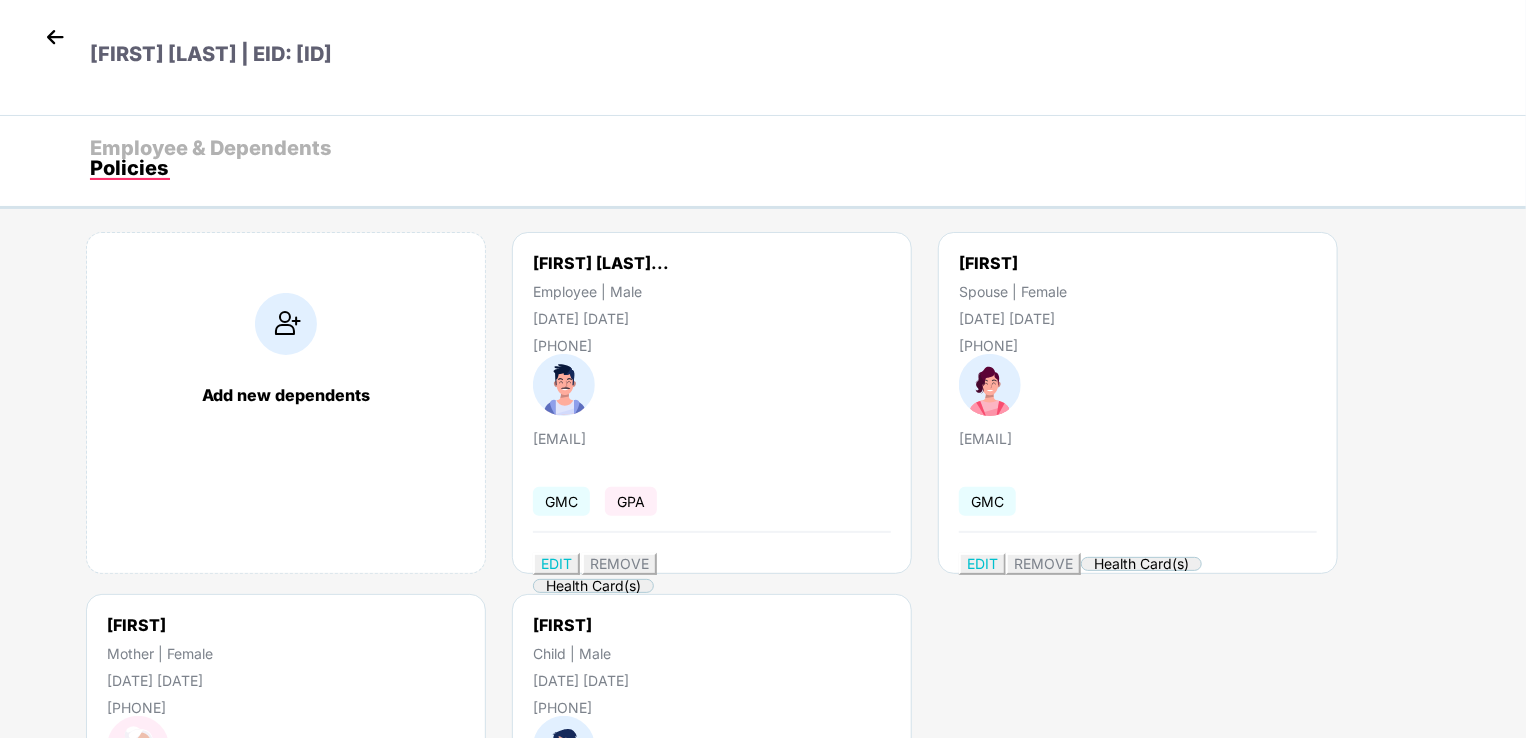click at bounding box center [55, 37] 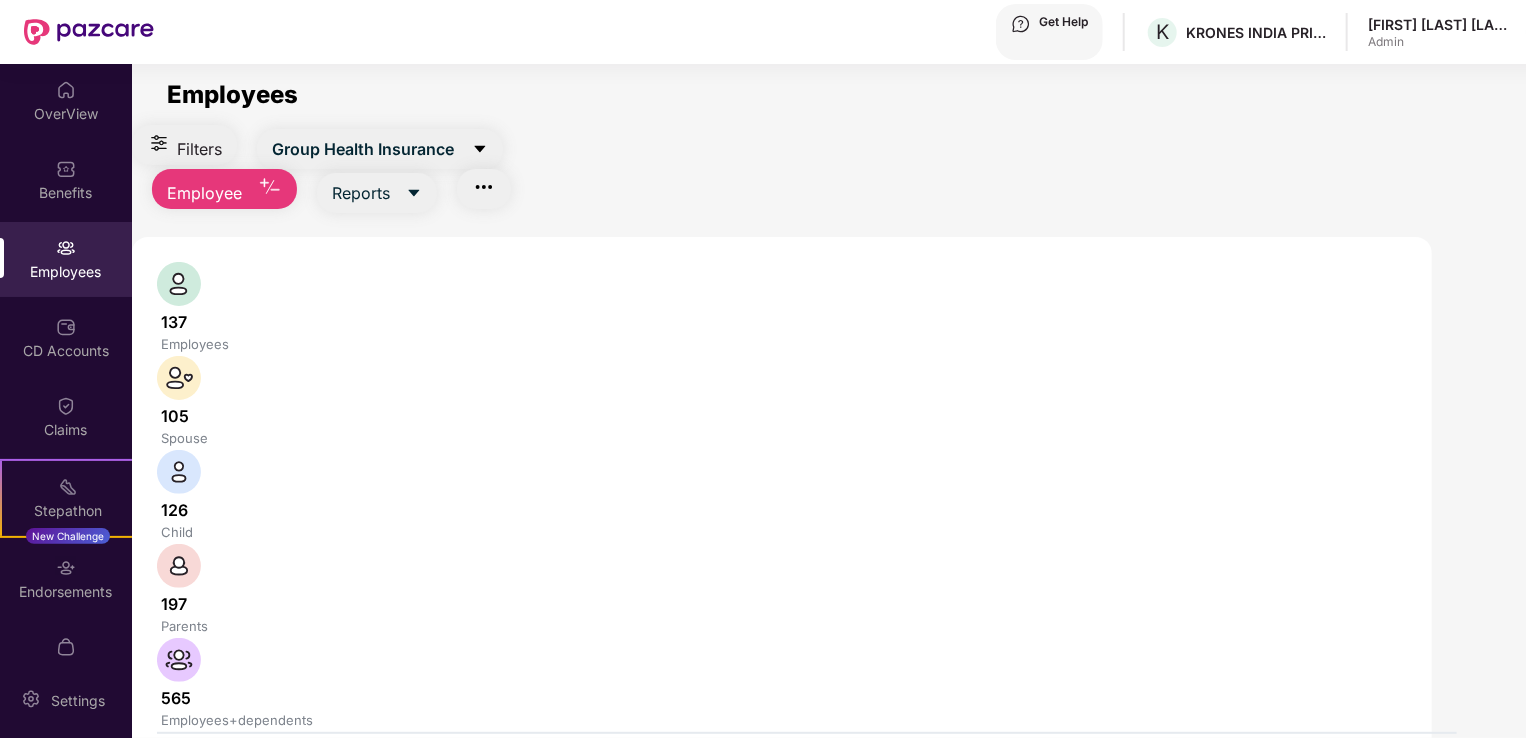 click at bounding box center [1377, 932] 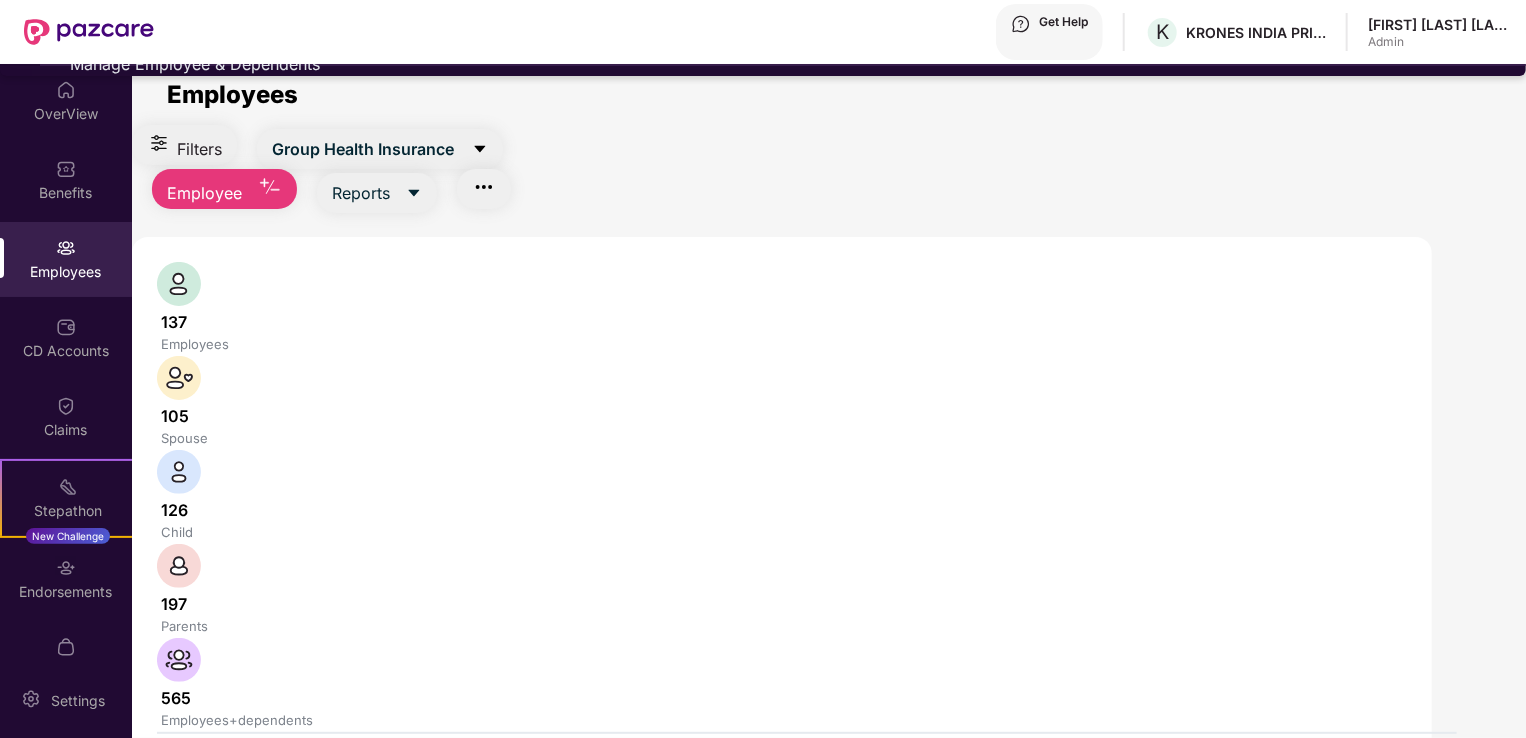 click on "Manage Employee & Dependents" at bounding box center (783, 64) 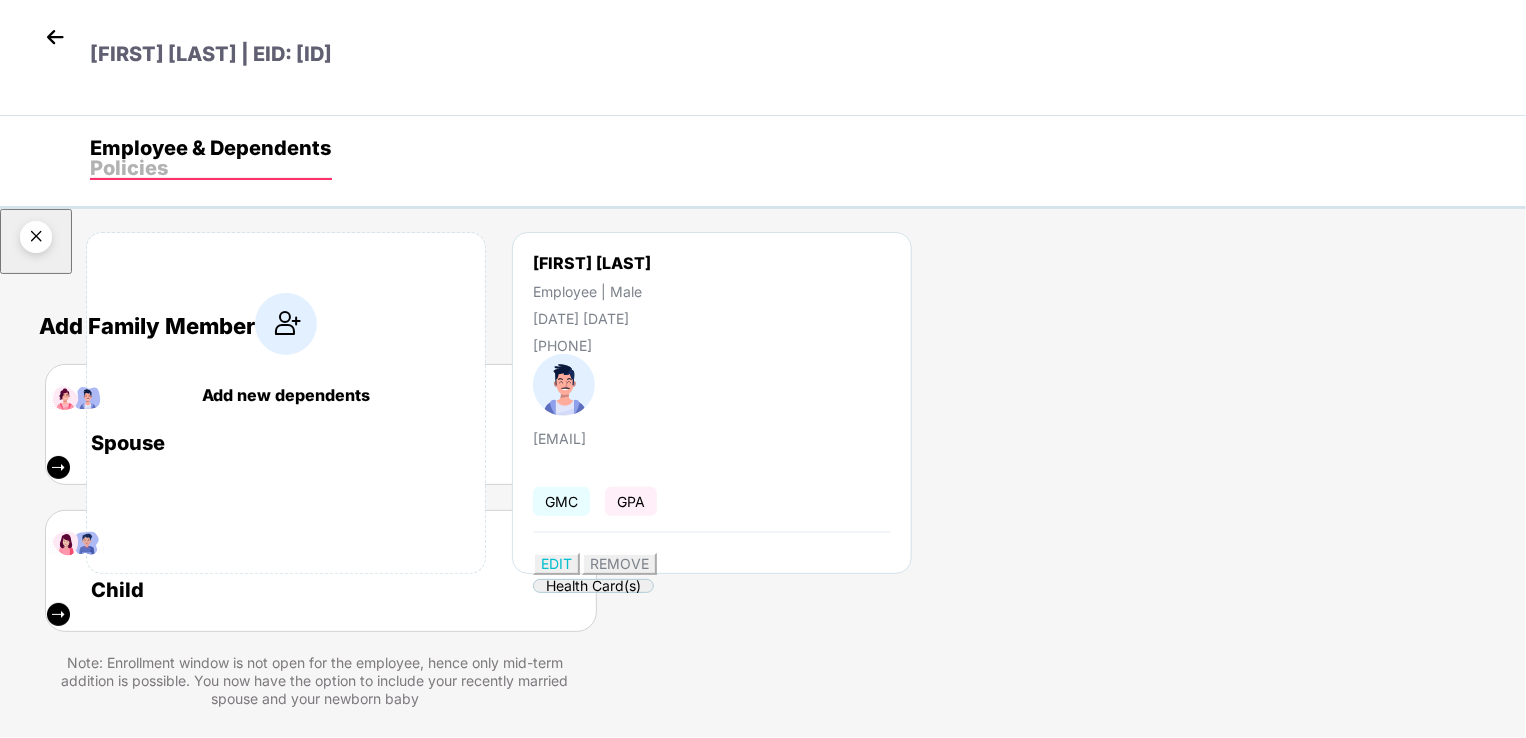 click at bounding box center [36, 240] 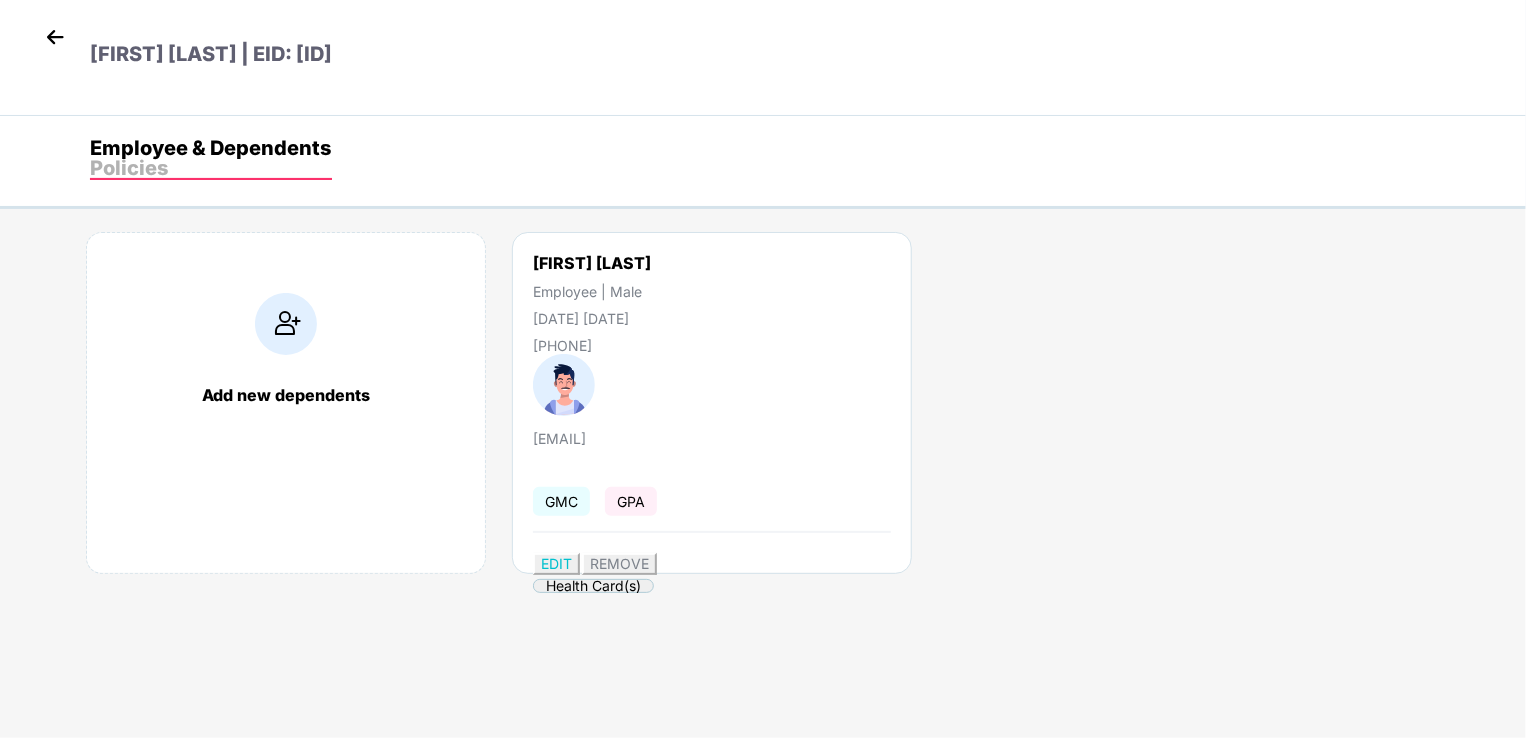 click on "Policies" at bounding box center (808, 168) 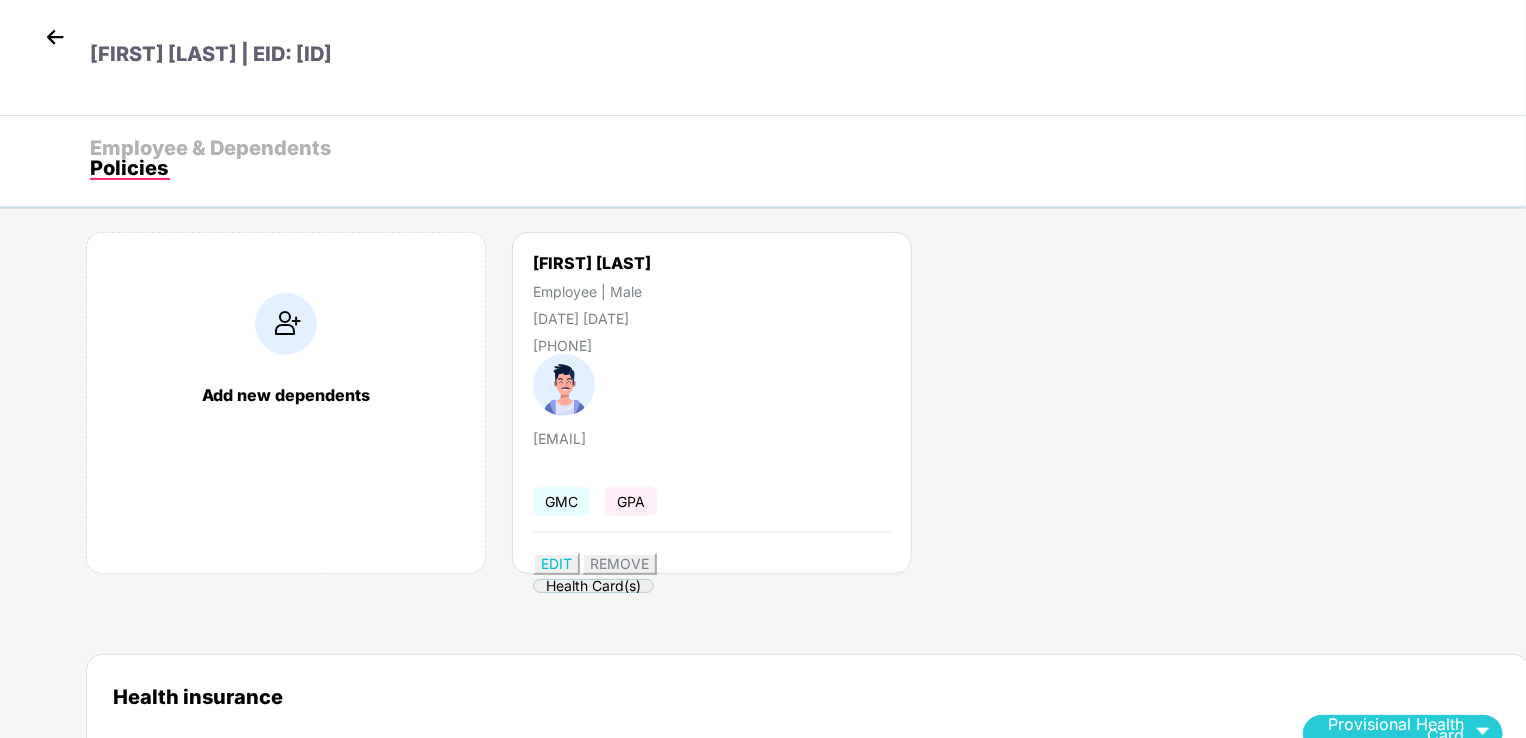 click at bounding box center (55, 37) 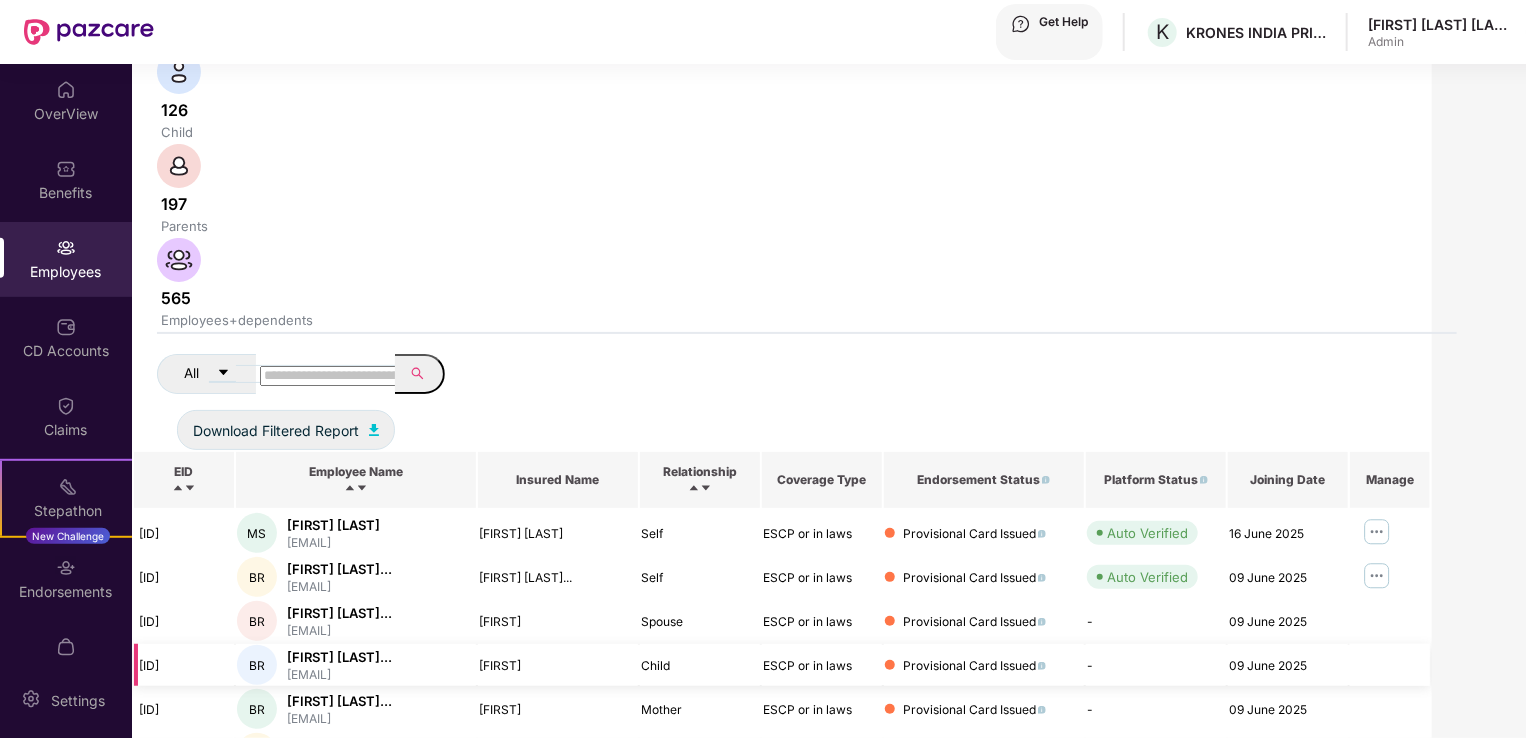 scroll, scrollTop: 488, scrollLeft: 0, axis: vertical 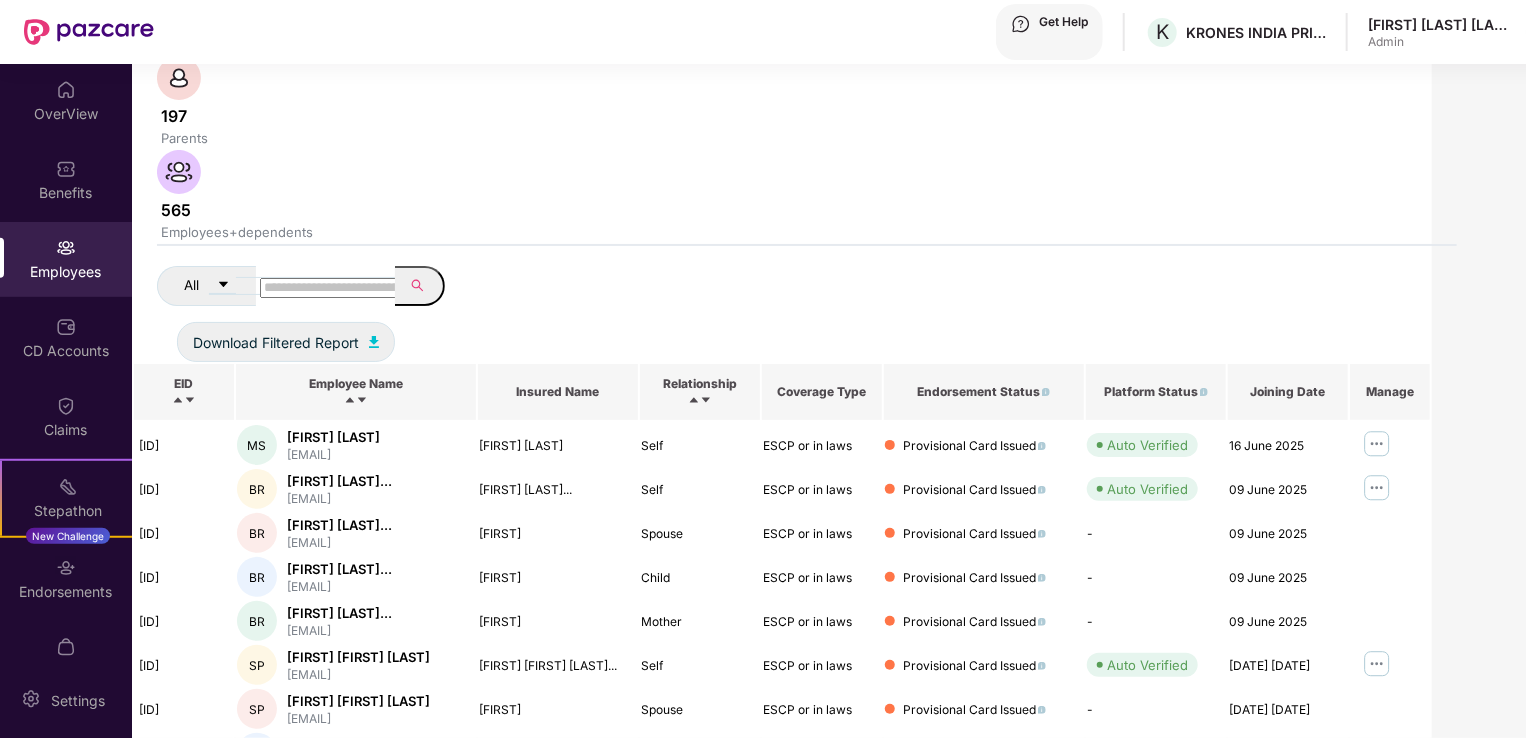 click on "2" at bounding box center (1323, 954) 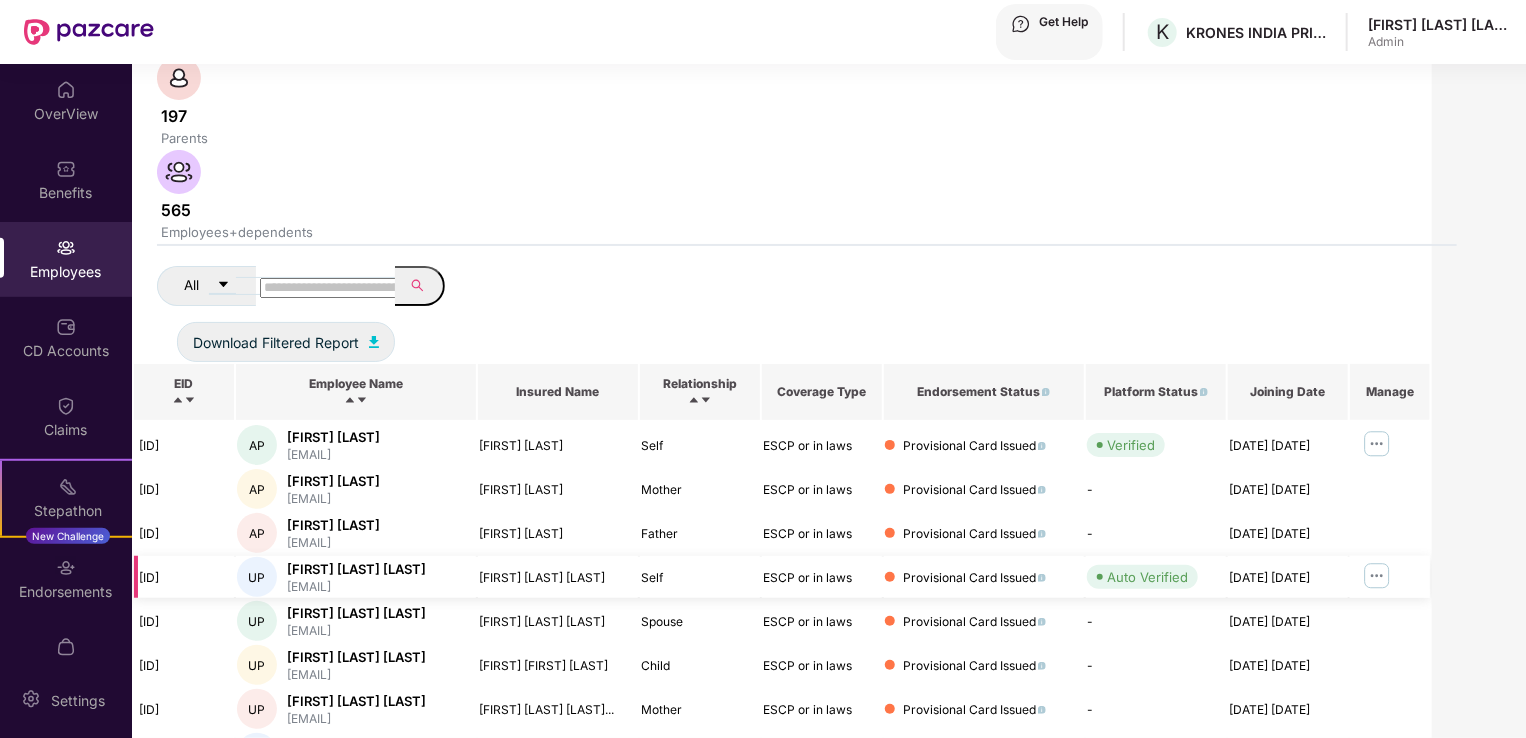 scroll, scrollTop: 188, scrollLeft: 0, axis: vertical 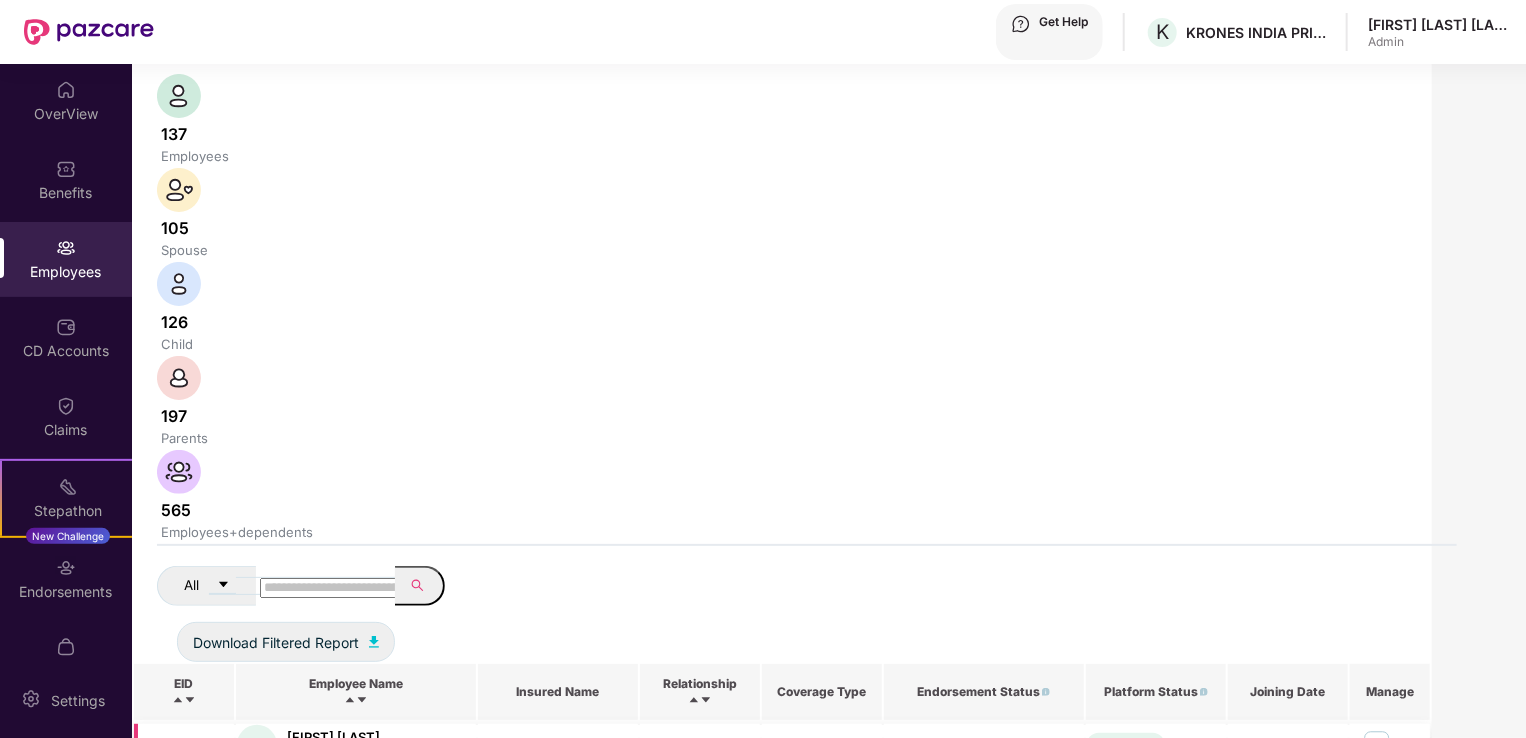 click at bounding box center (1377, 744) 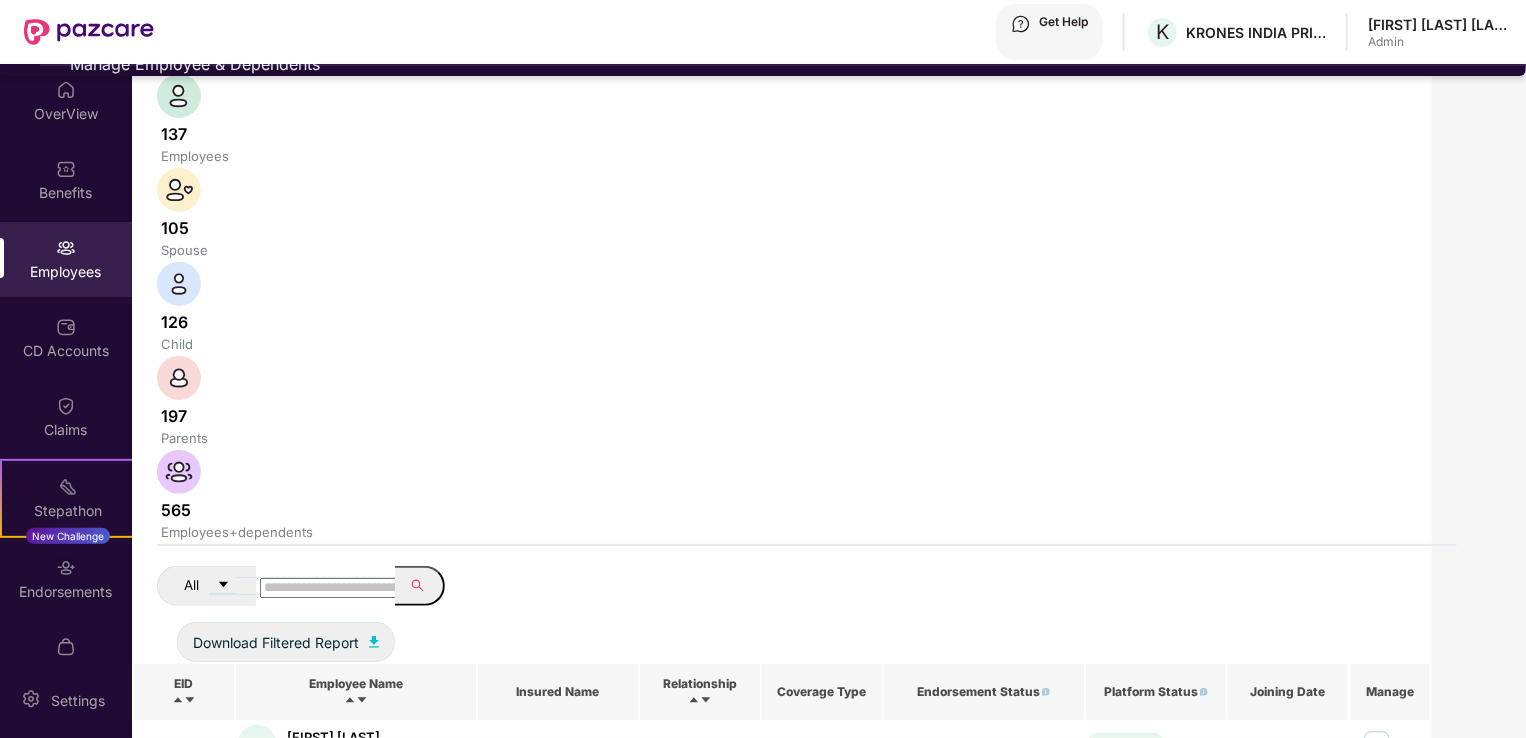 click on "Manage Employee & Dependents" at bounding box center [783, 64] 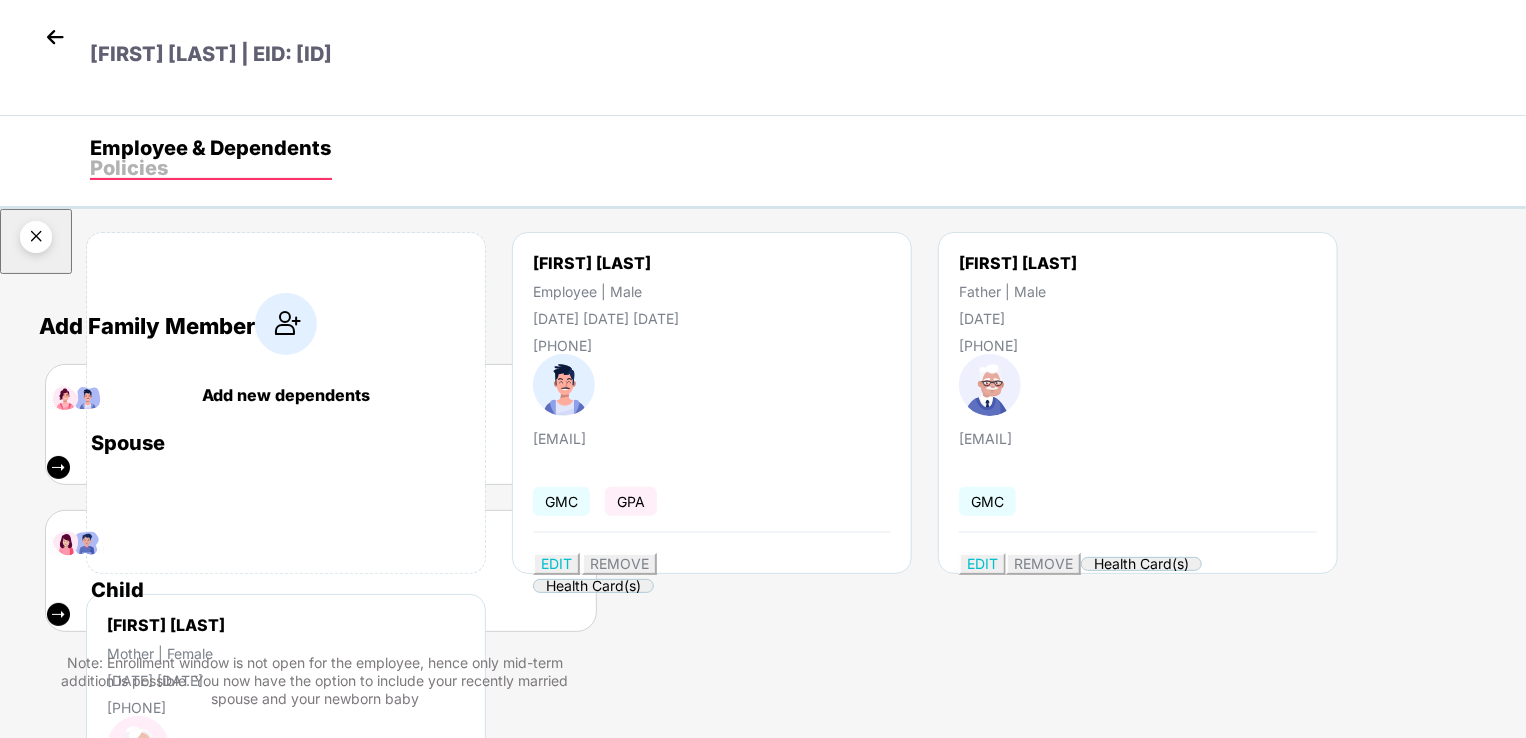 click at bounding box center [36, 240] 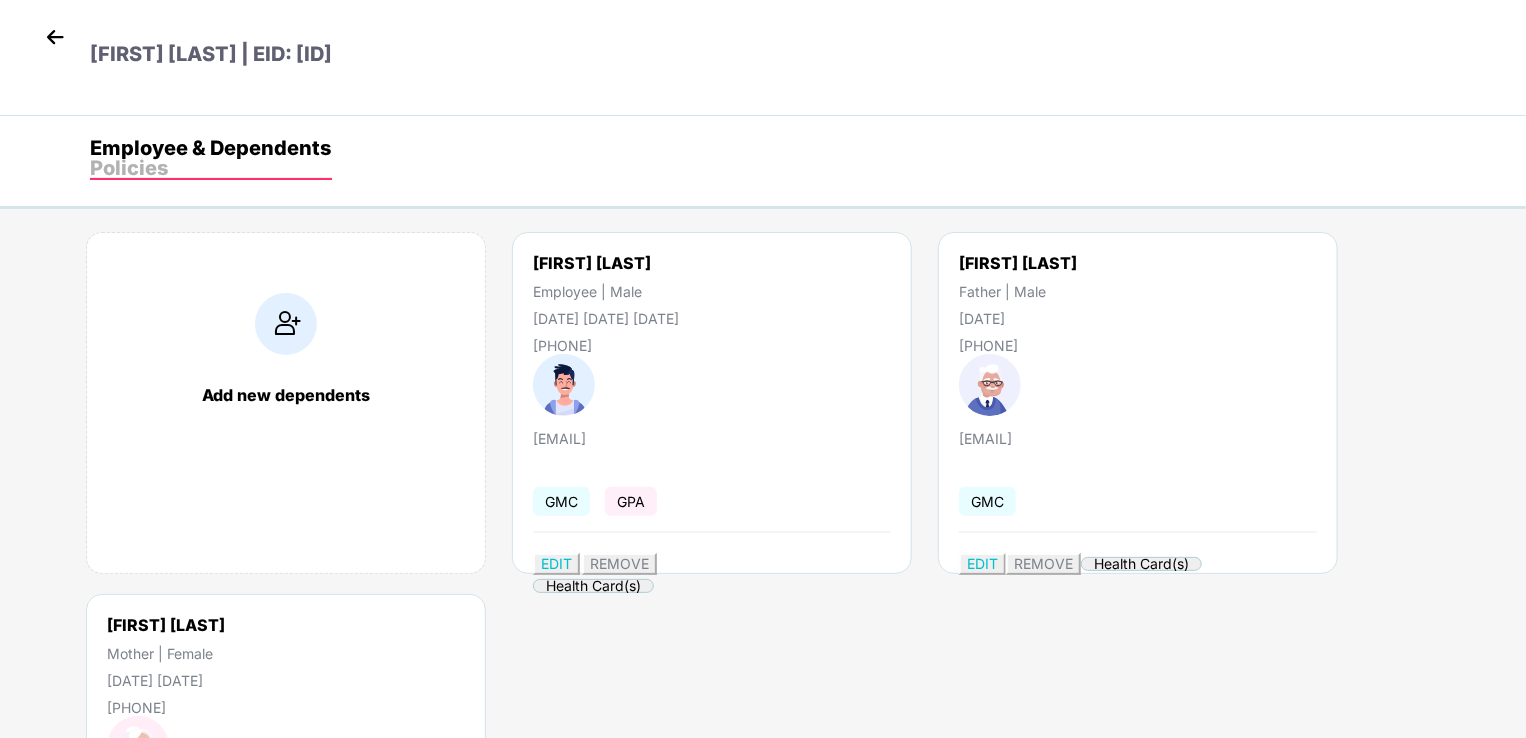 click on "Policies" at bounding box center [808, 168] 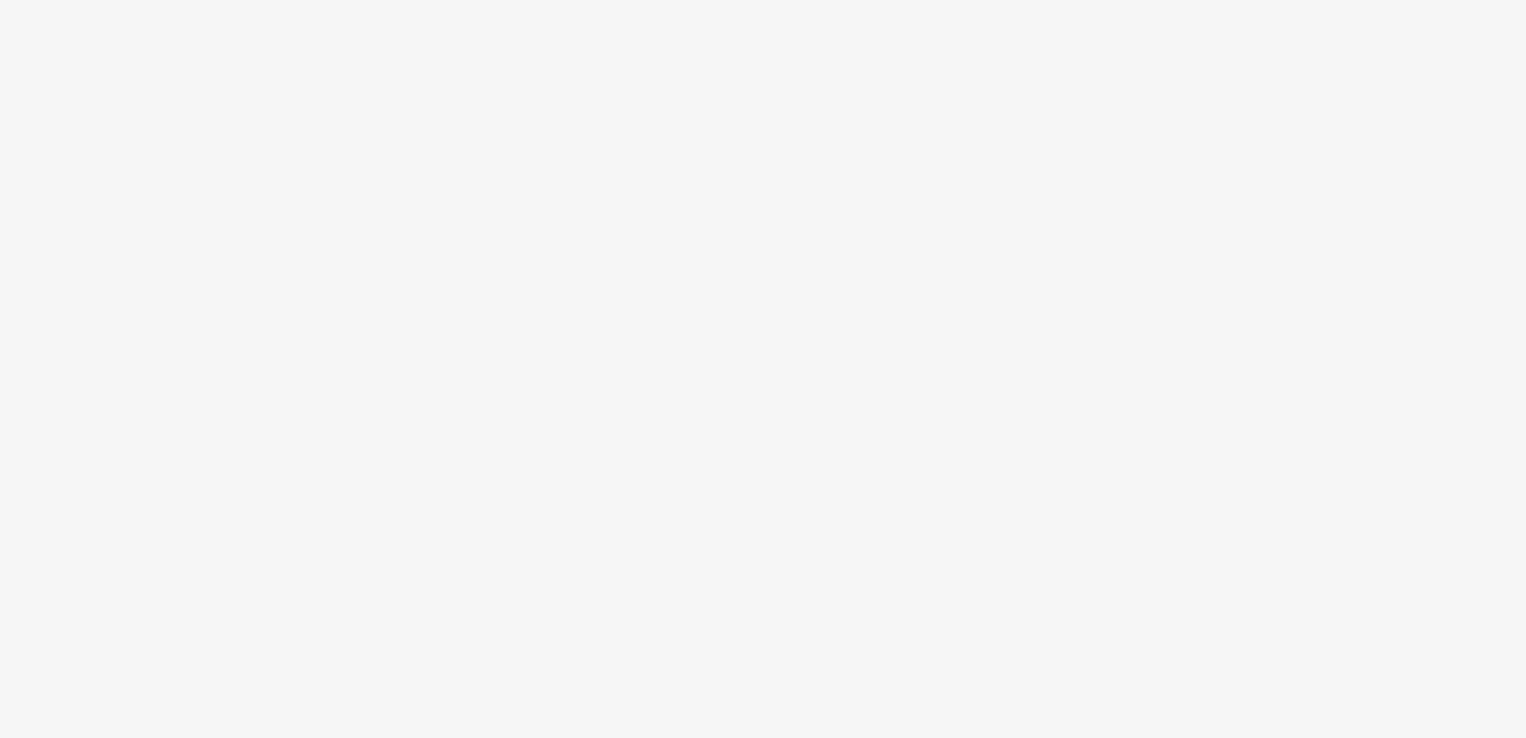 scroll, scrollTop: 0, scrollLeft: 0, axis: both 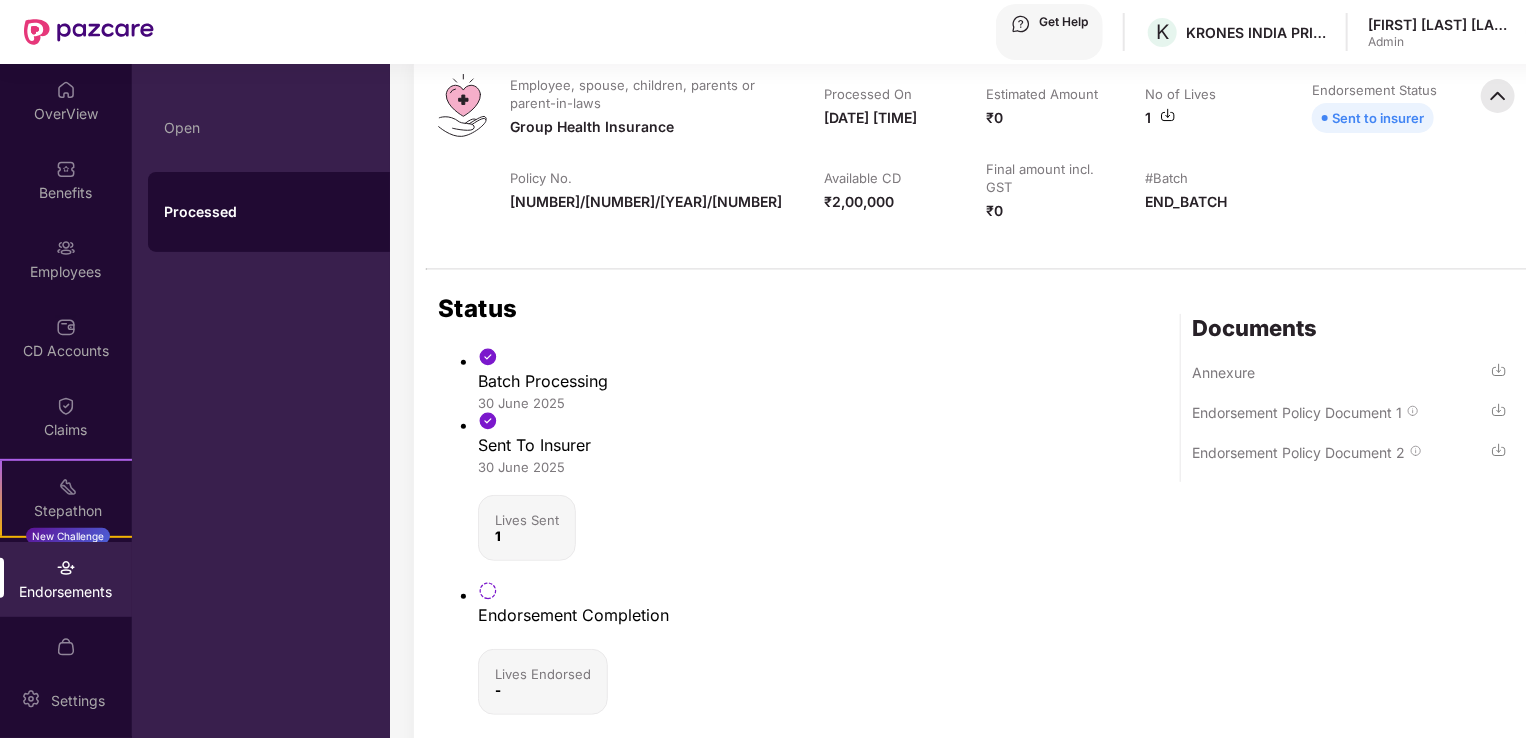 click at bounding box center (1499, 370) 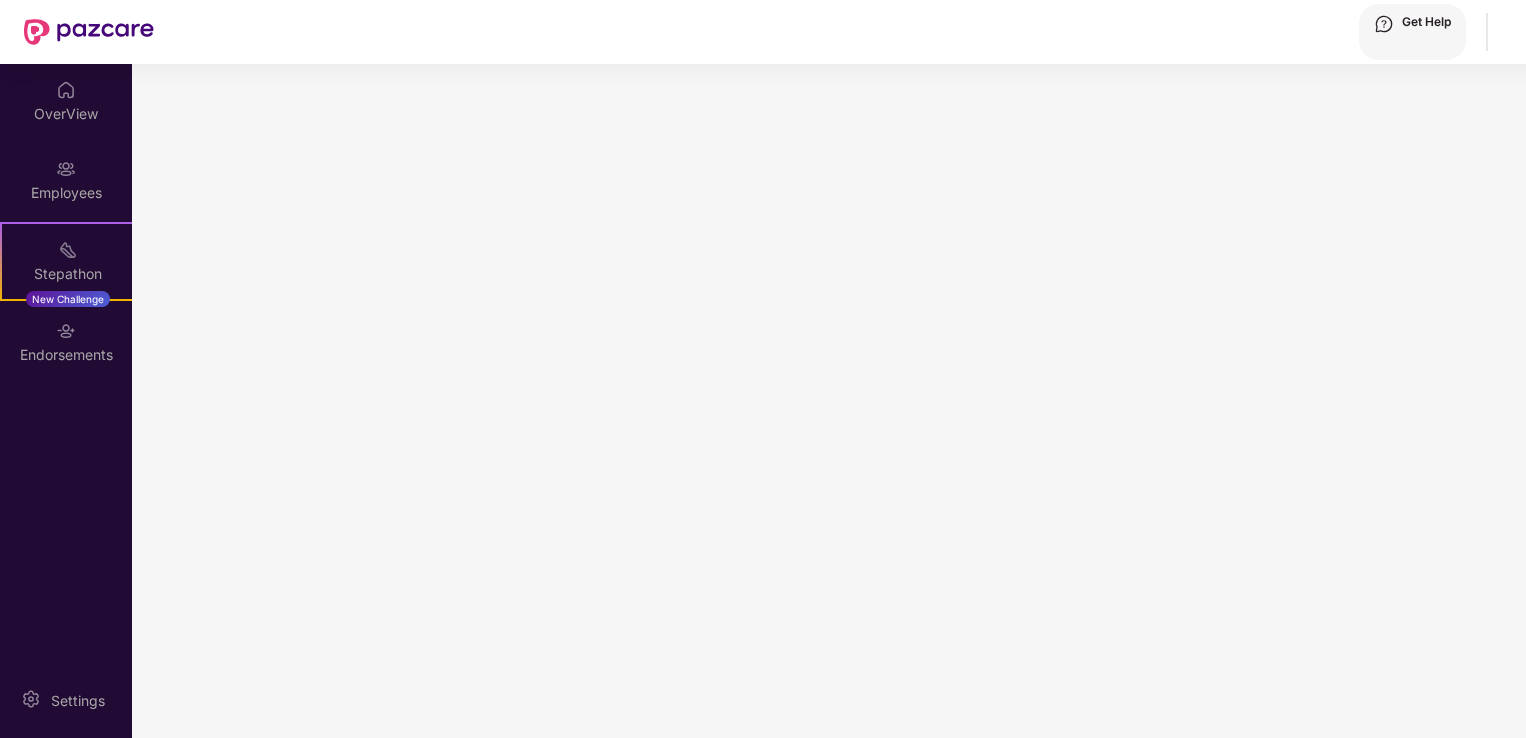 scroll, scrollTop: 0, scrollLeft: 0, axis: both 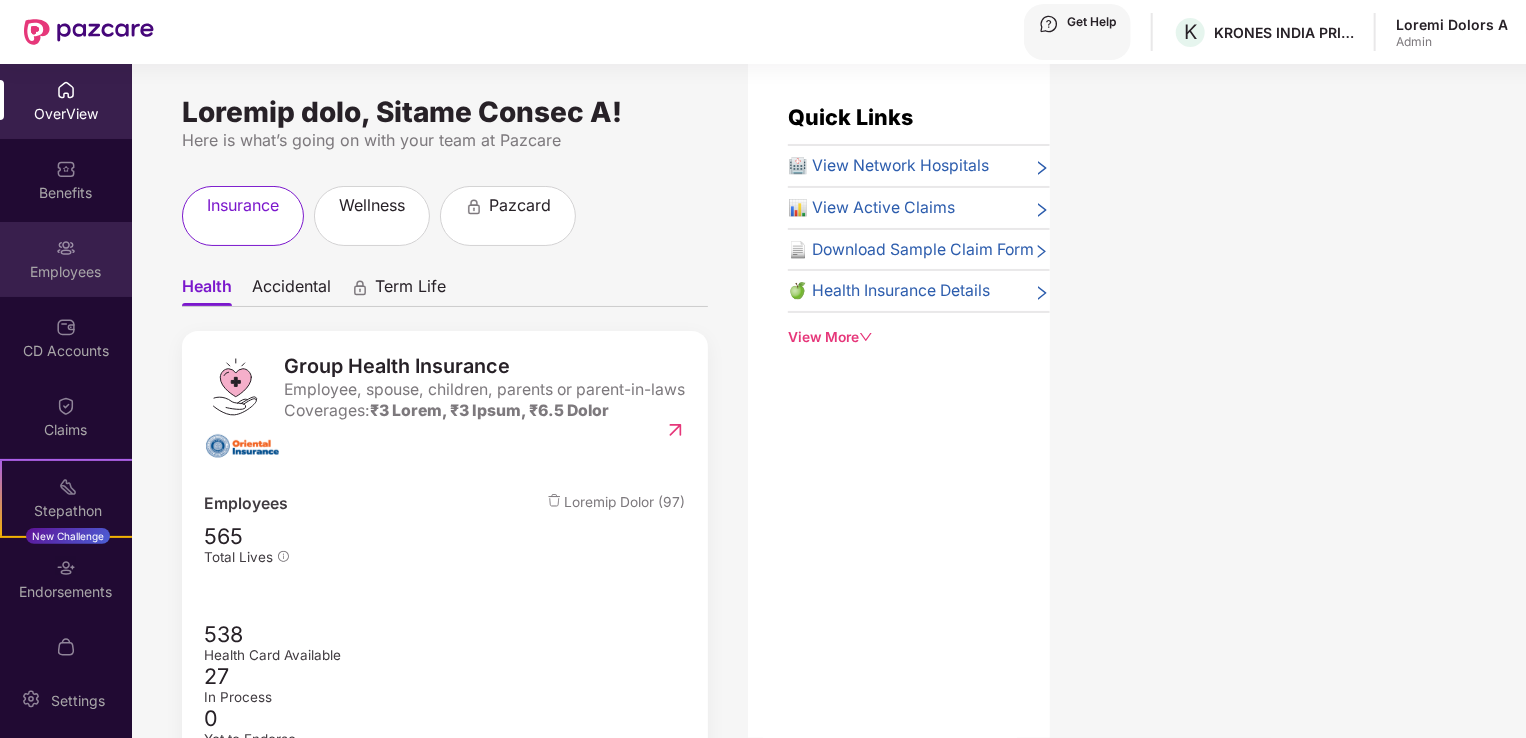 click at bounding box center [66, 90] 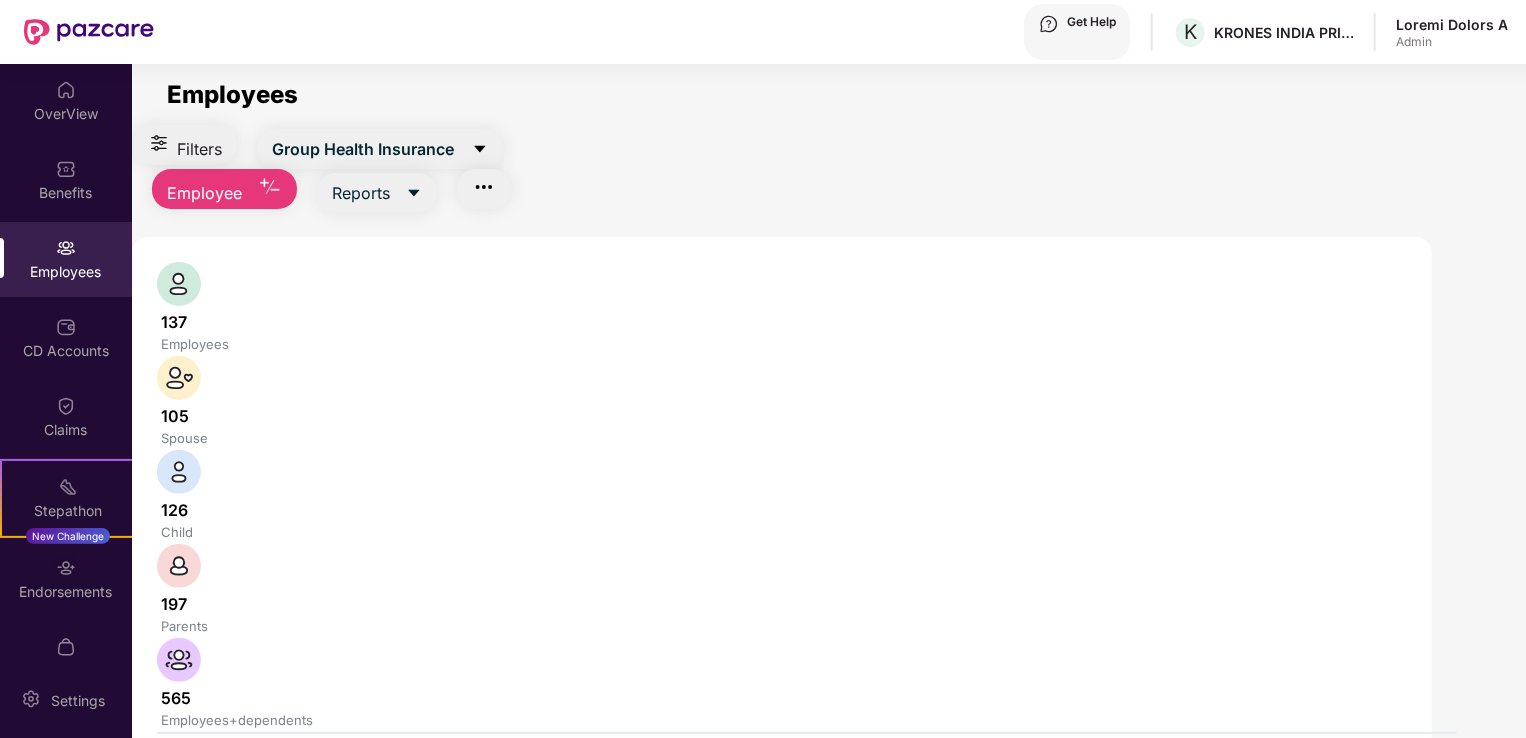 drag, startPoint x: 324, startPoint y: 334, endPoint x: 369, endPoint y: 340, distance: 45.39824 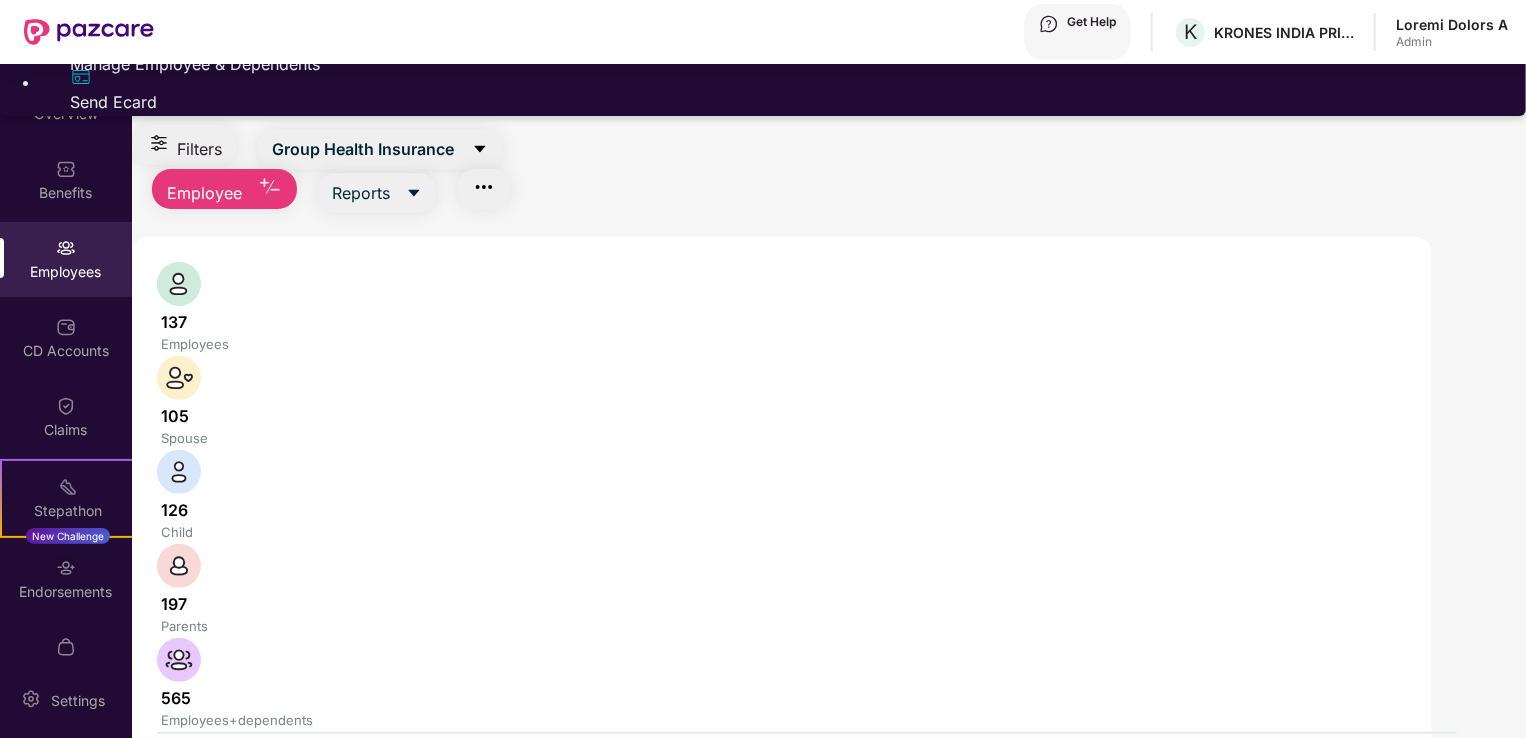 click at bounding box center [484, 187] 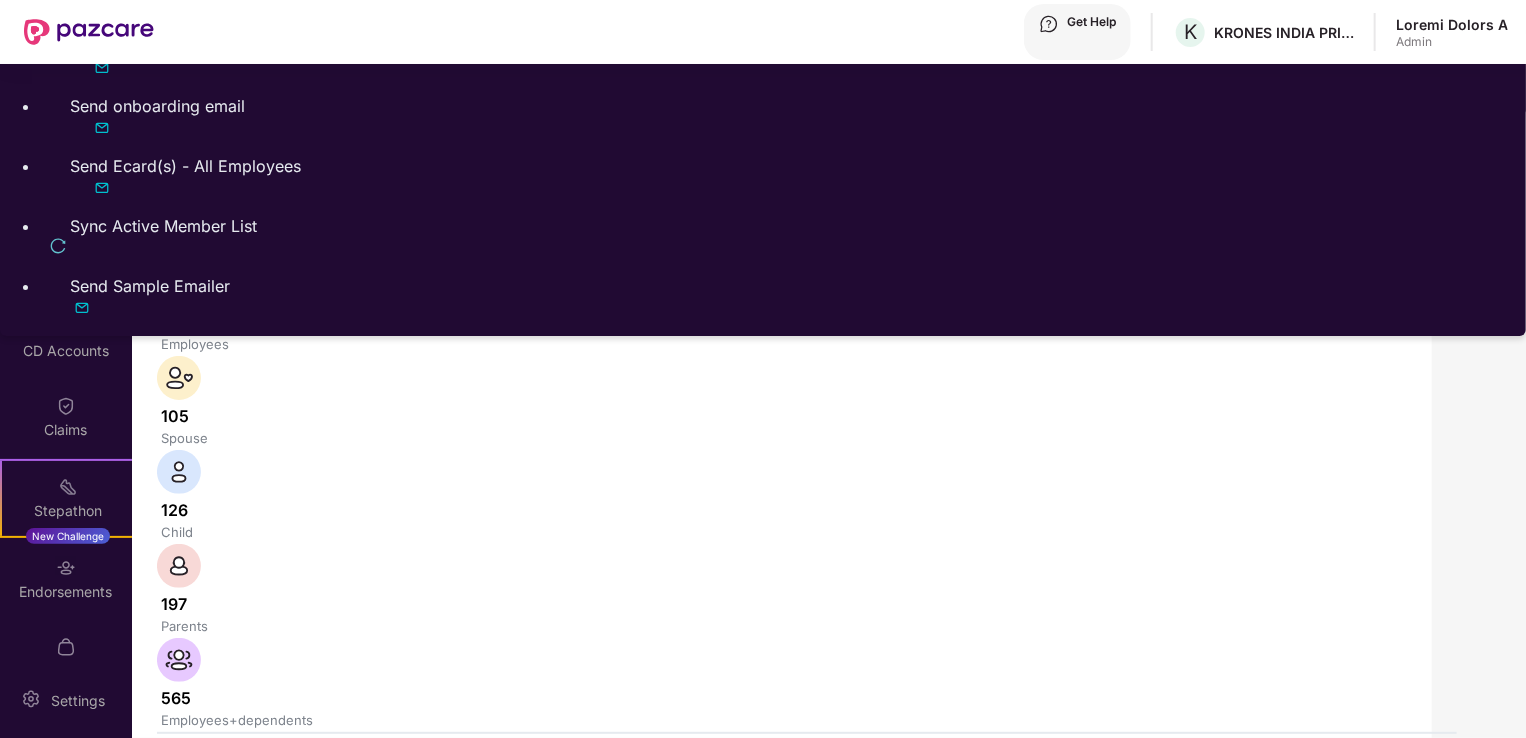 click on "Filters Group Health Insurance Employee  Reports" at bounding box center [782, 169] 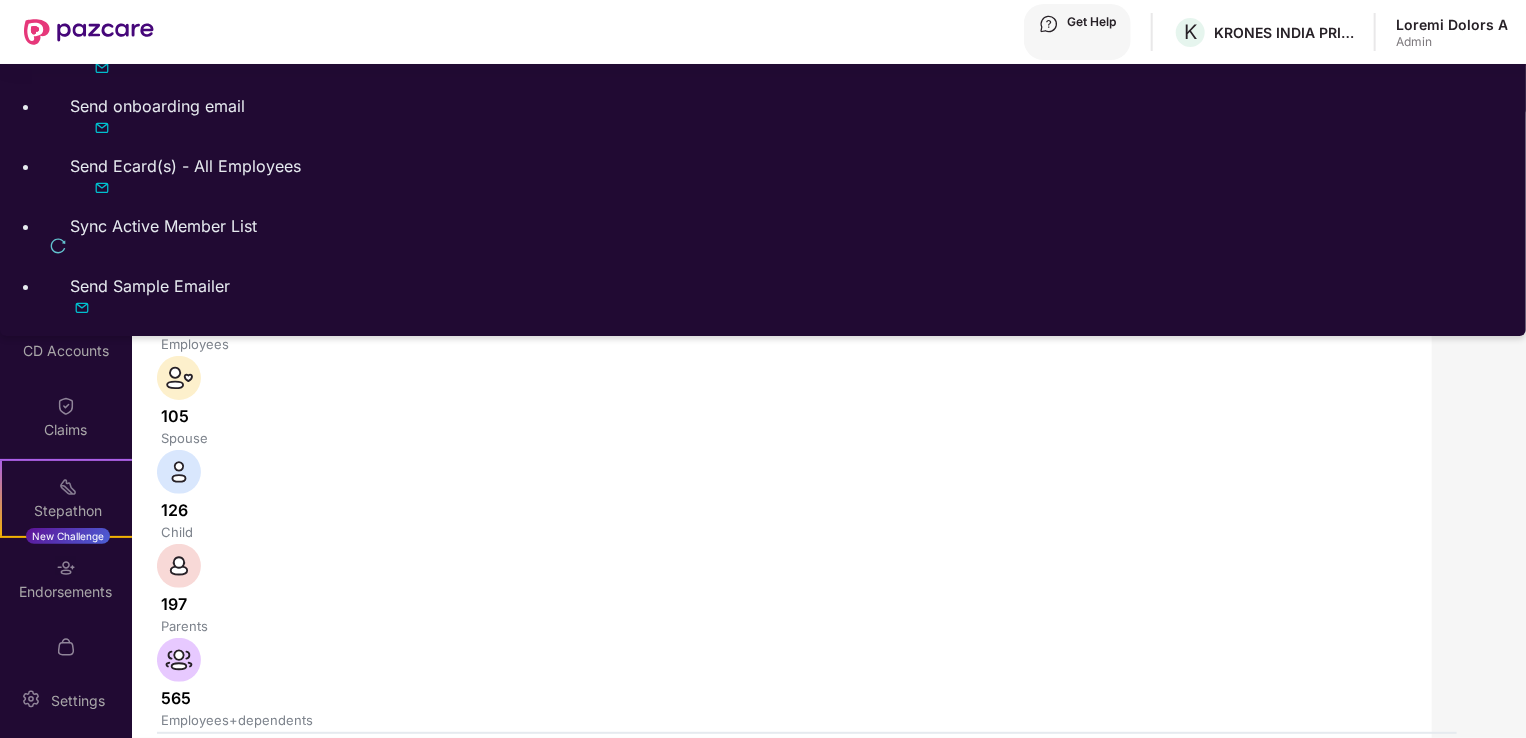 click on "Manage Employee & Dependents" at bounding box center (783, 64) 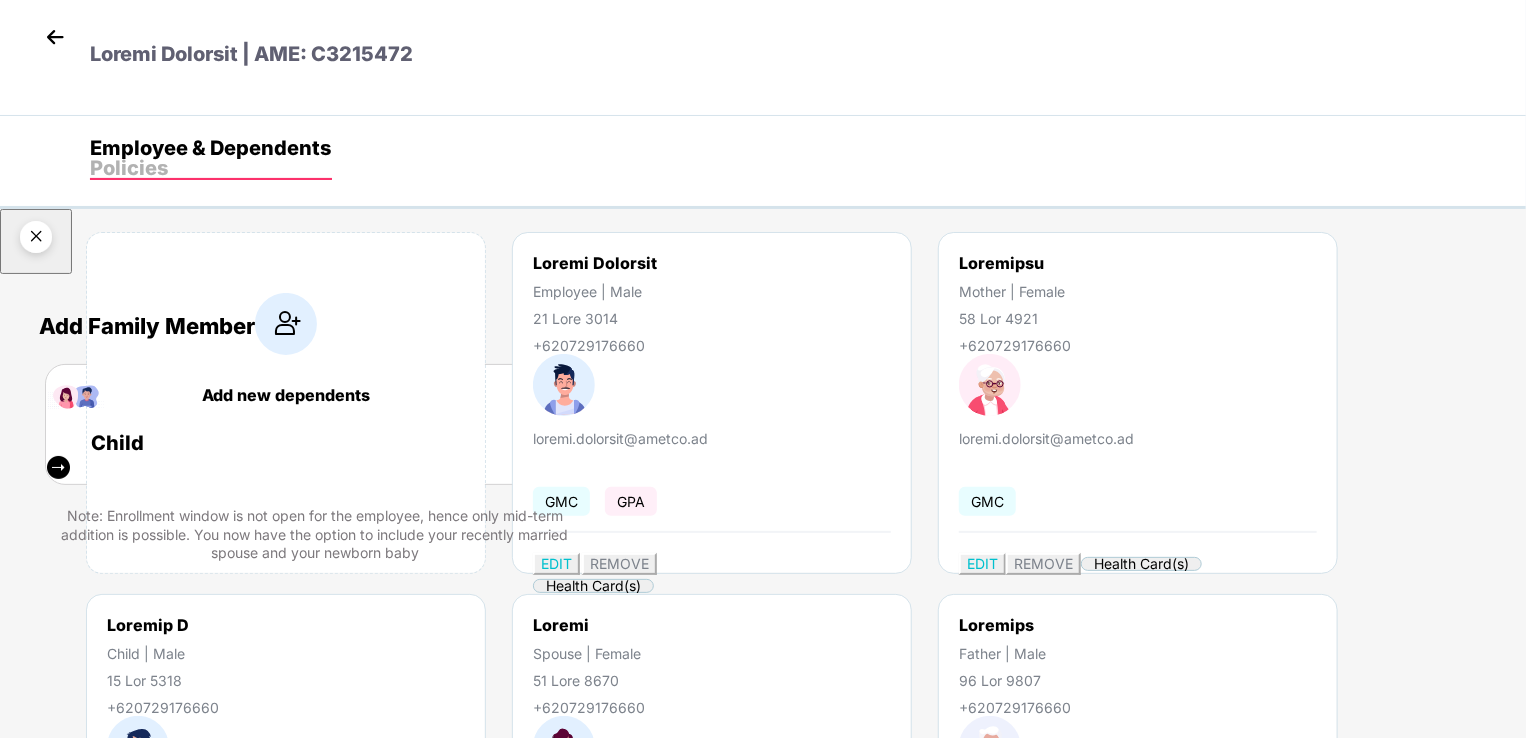 click at bounding box center (36, 240) 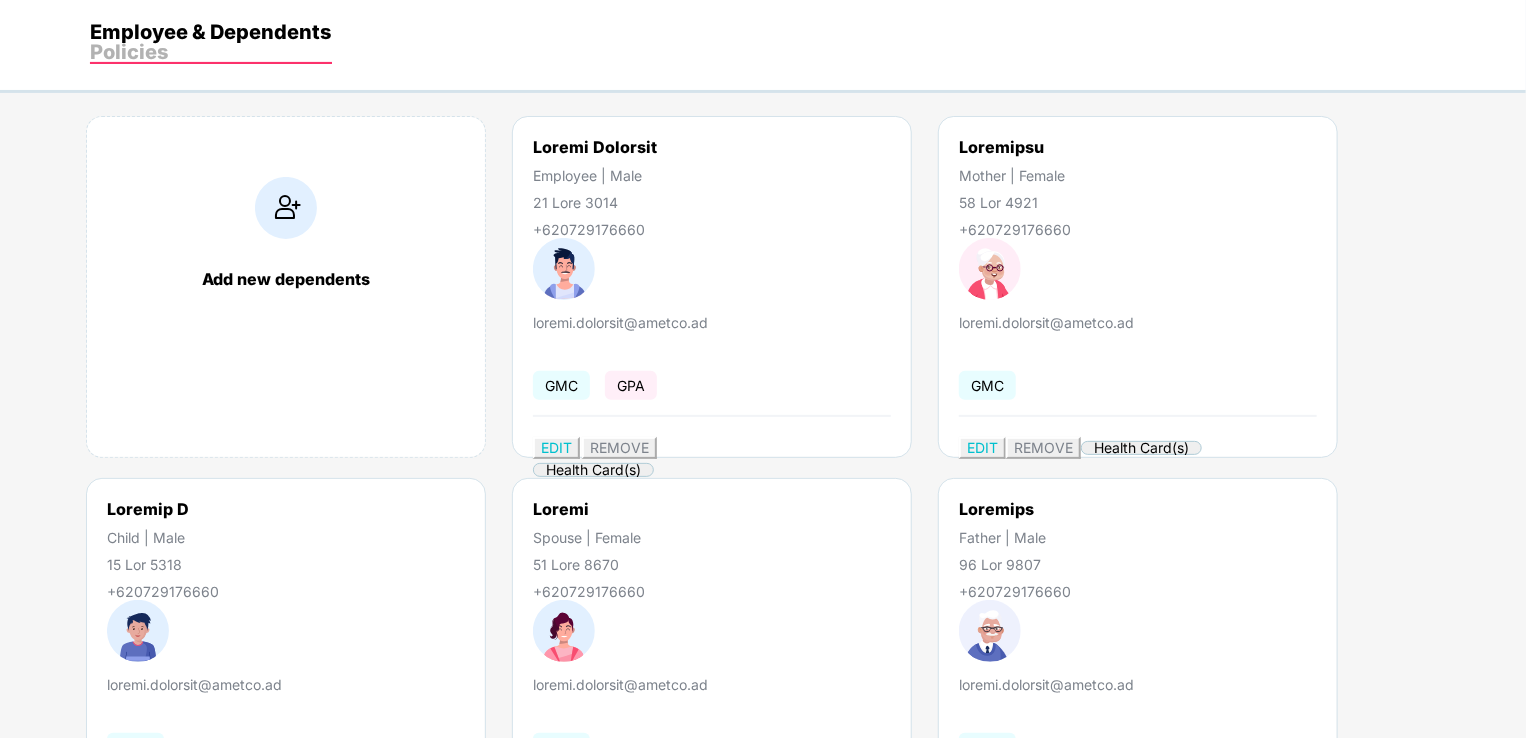 scroll, scrollTop: 0, scrollLeft: 0, axis: both 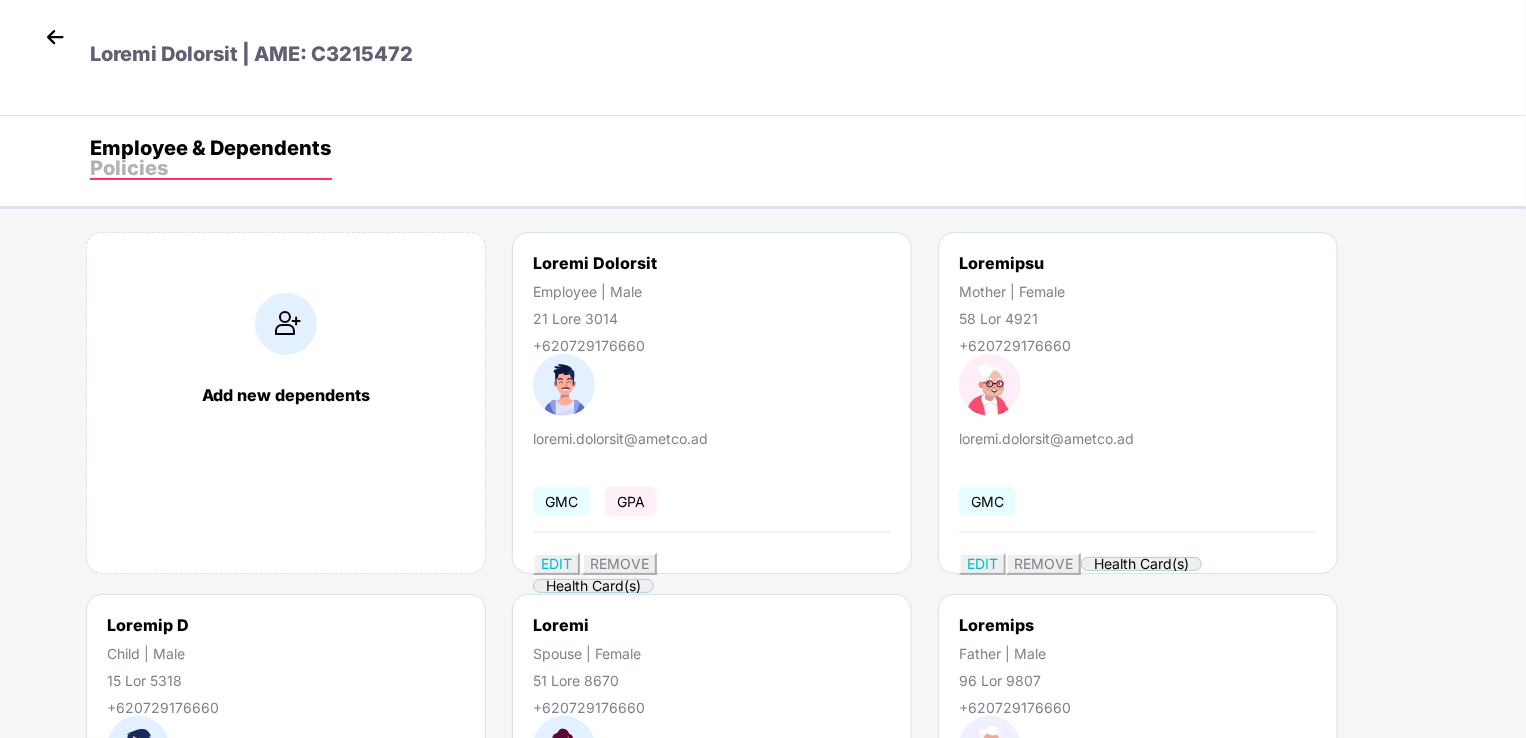 click at bounding box center [55, 37] 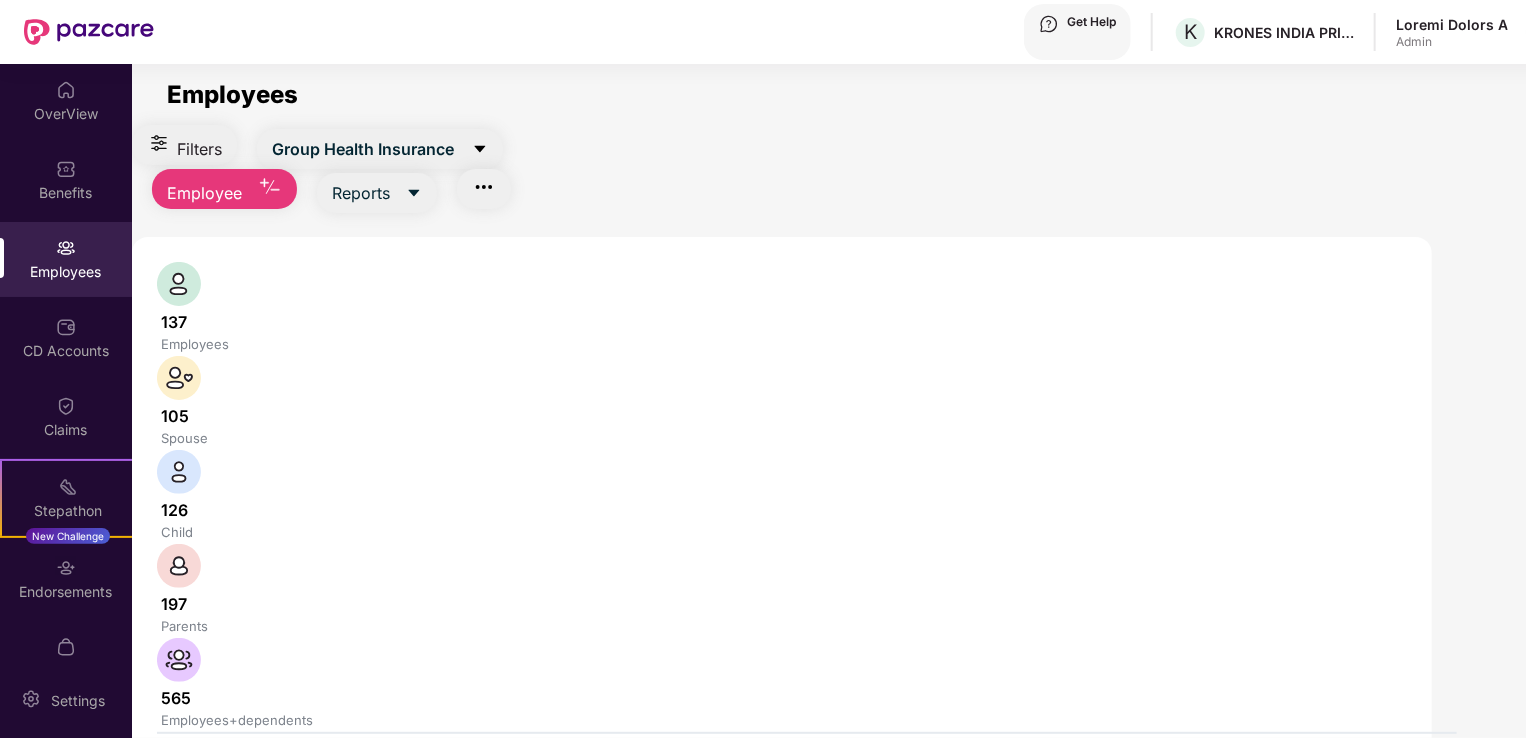 click at bounding box center [270, 187] 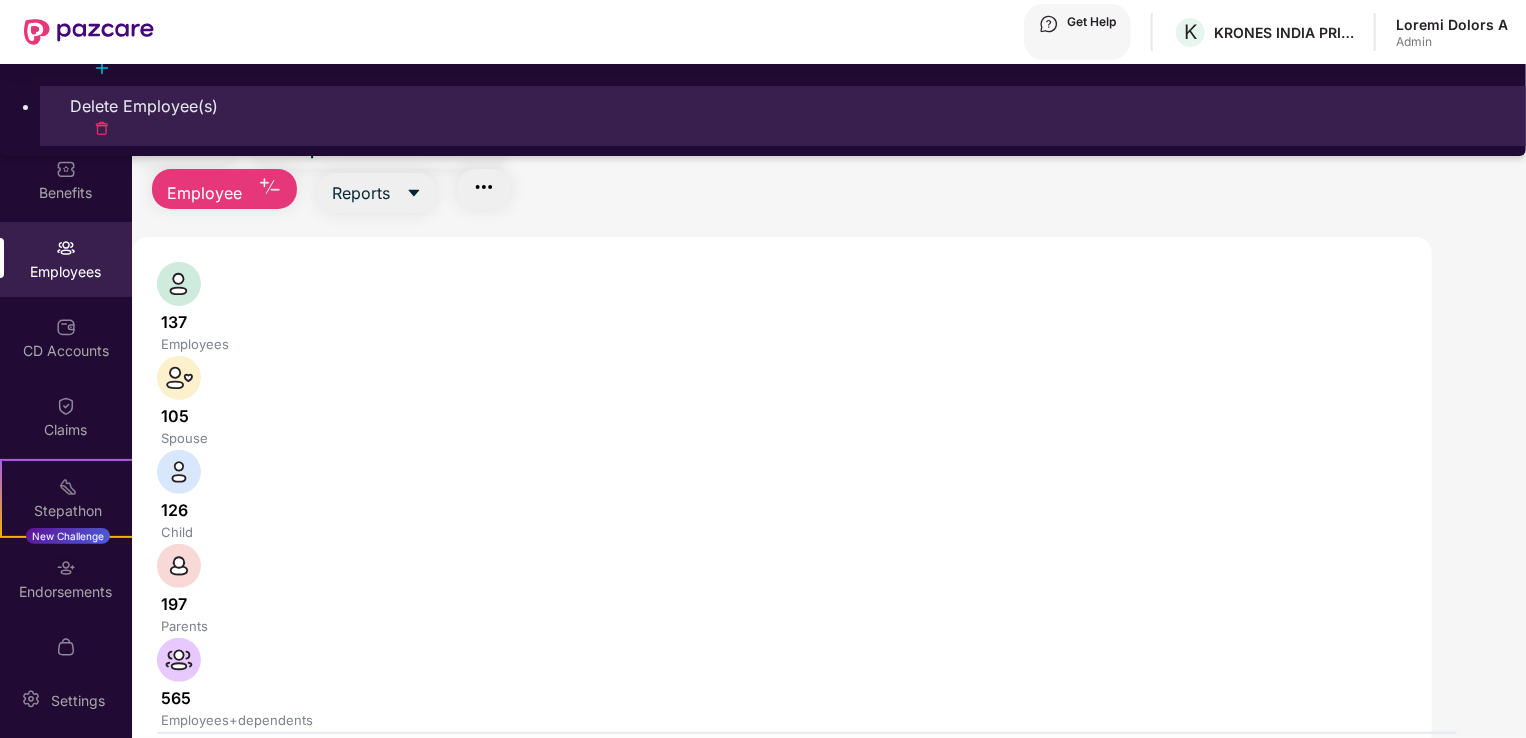 click on "Delete Employee(s)" at bounding box center (783, 106) 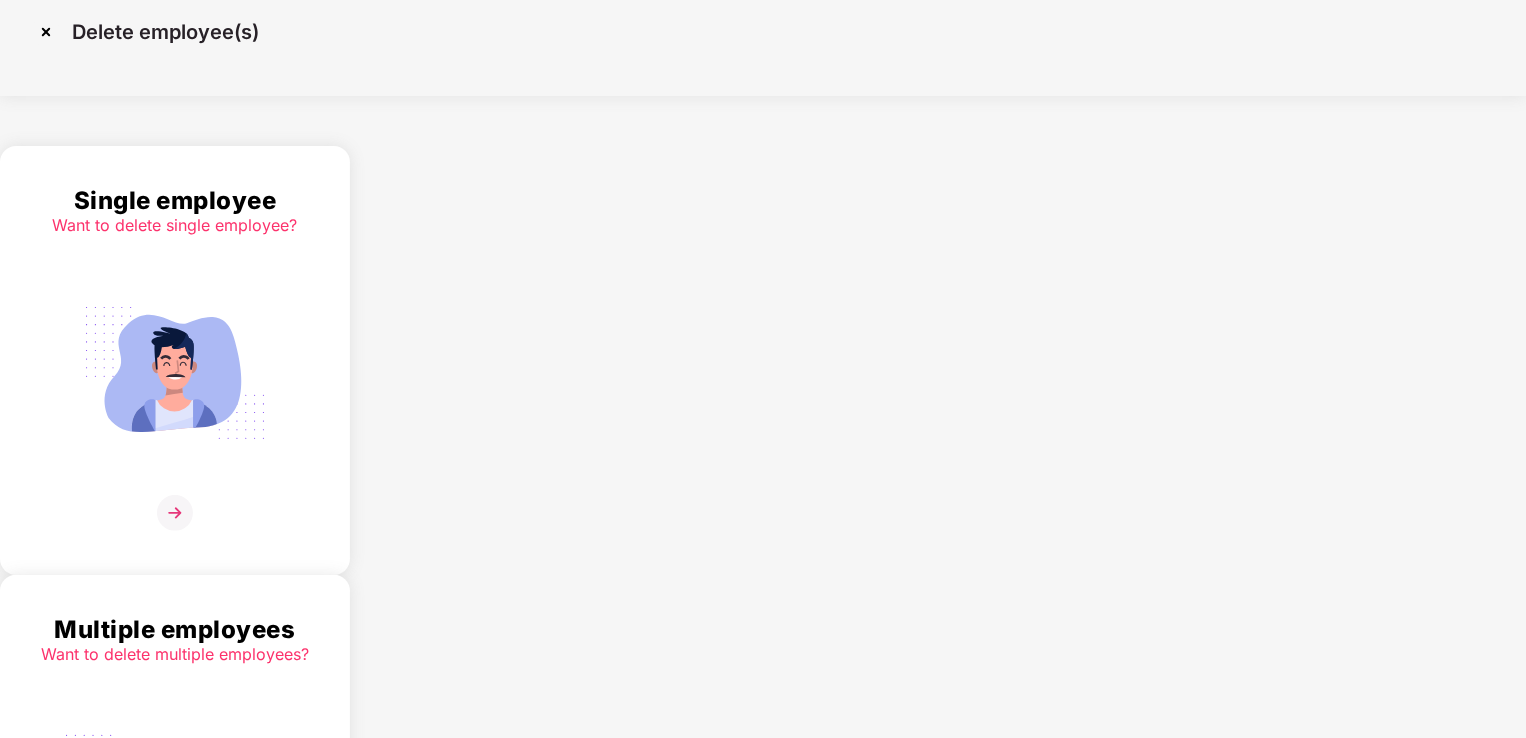 click at bounding box center [175, 373] 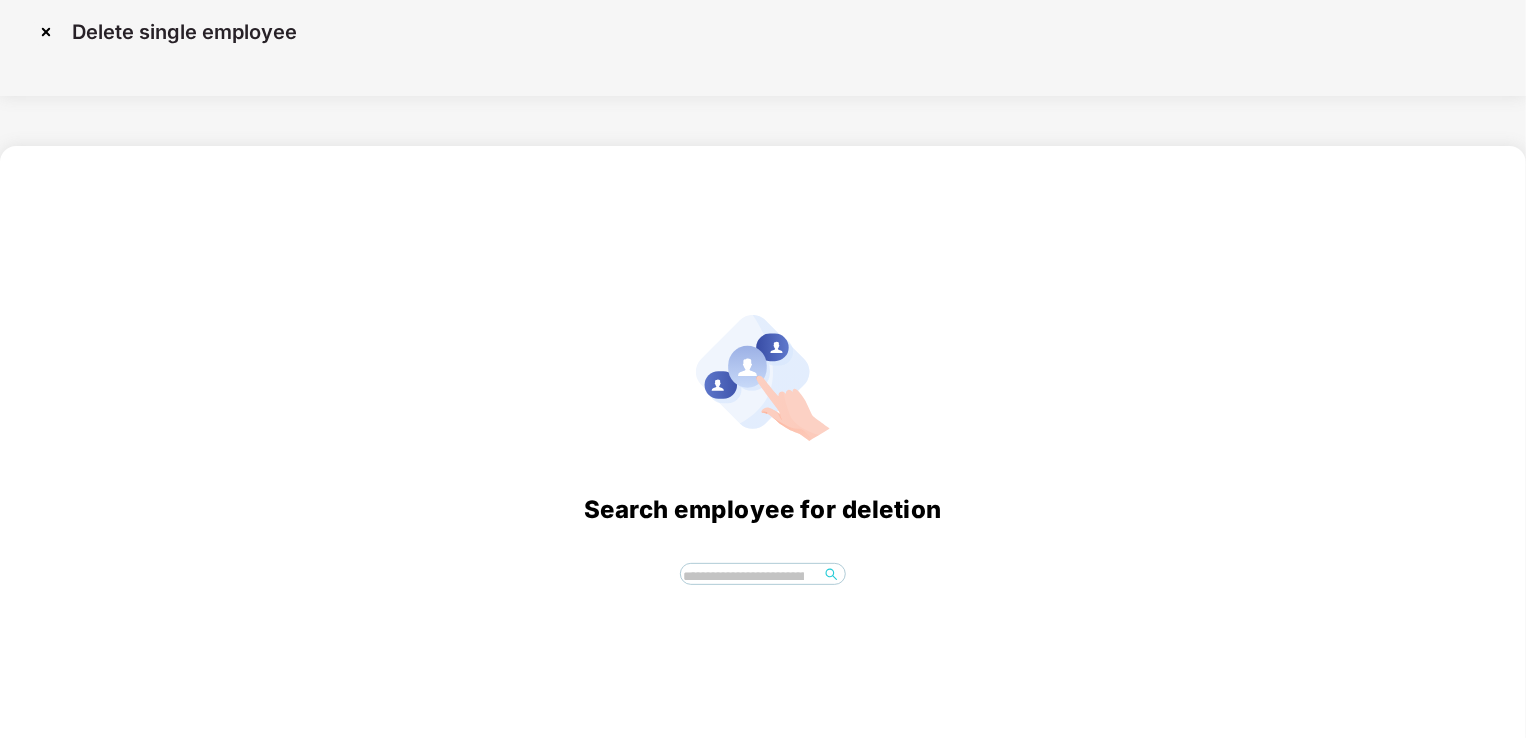 click at bounding box center (750, 577) 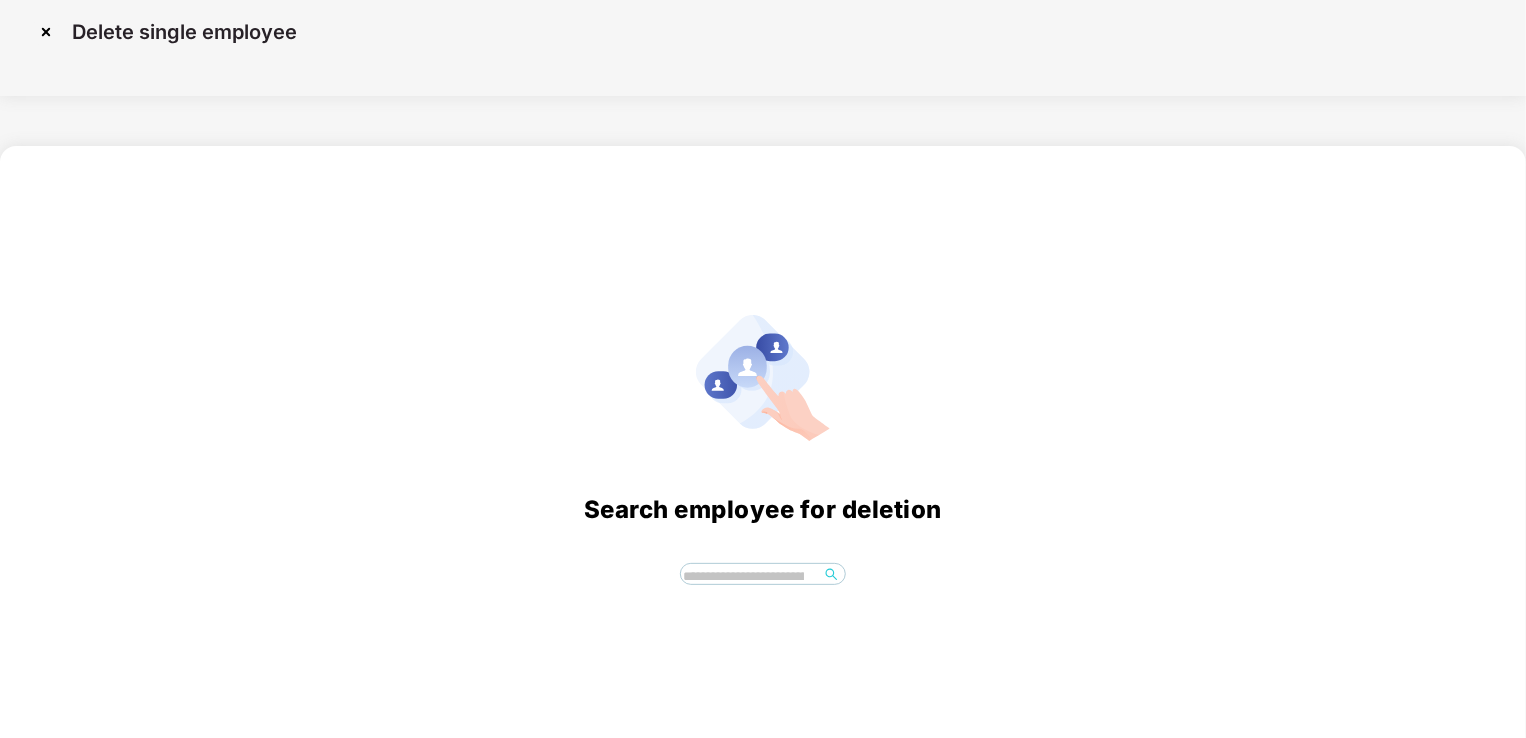 type on "*" 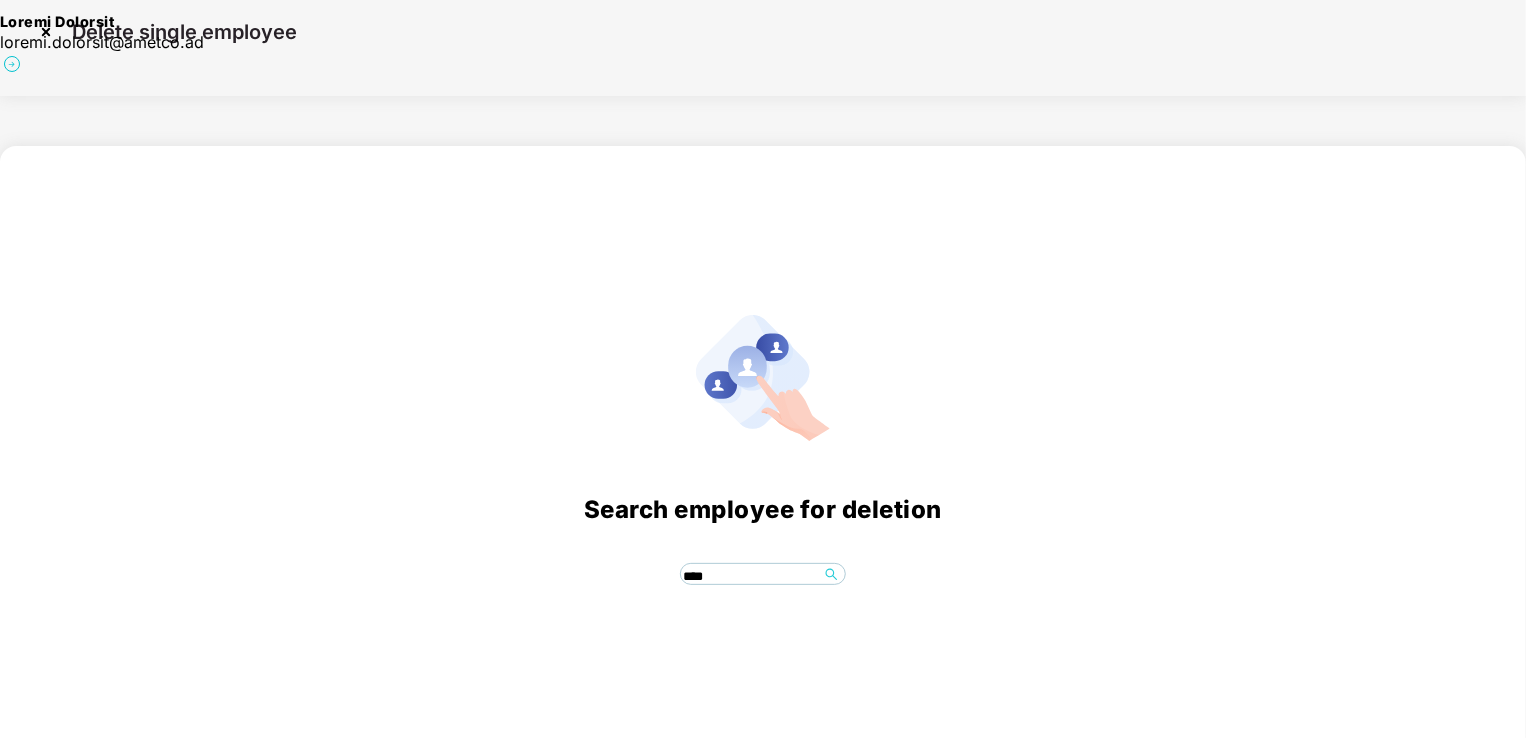 click on "loremi.dolorsit@ametco.ad" at bounding box center [202, 42] 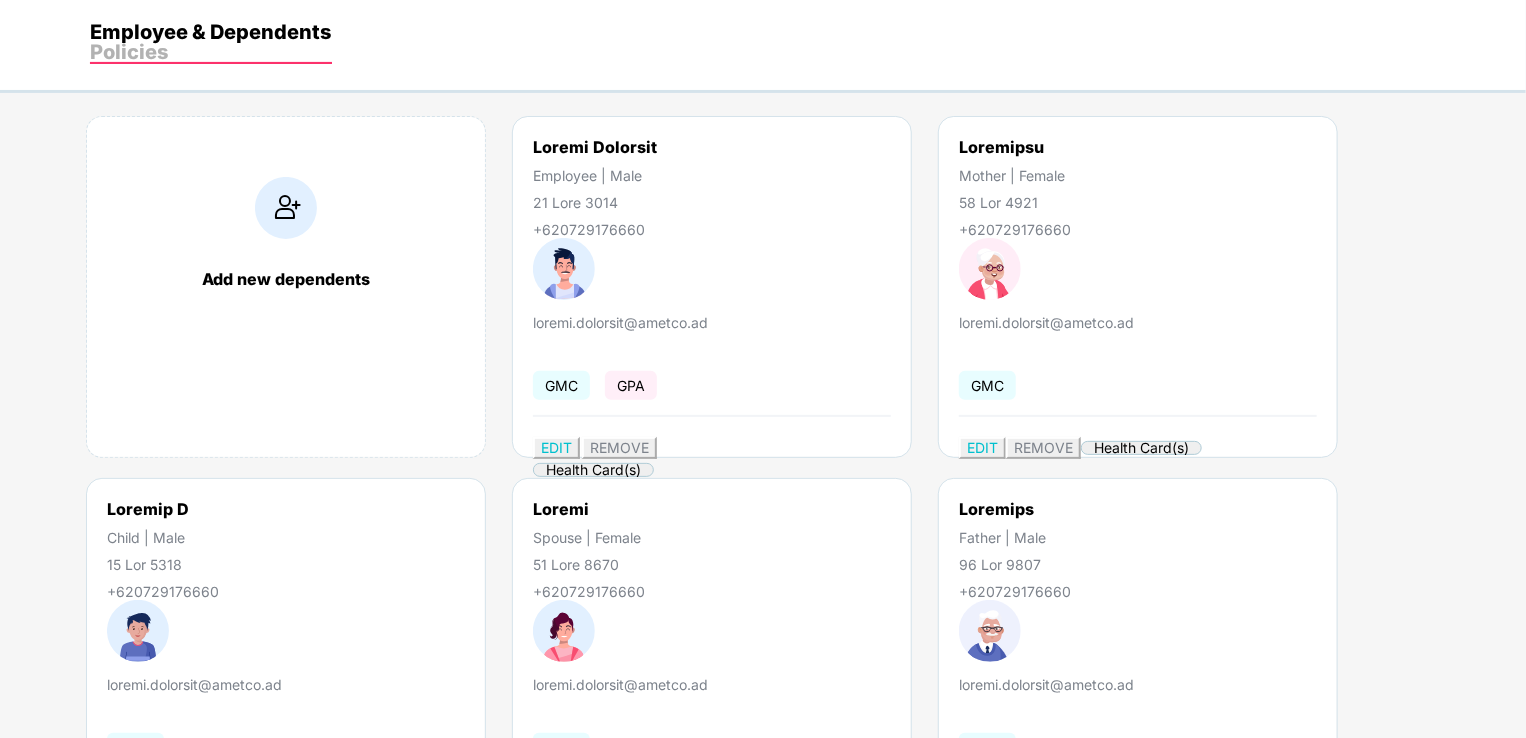 scroll, scrollTop: 0, scrollLeft: 0, axis: both 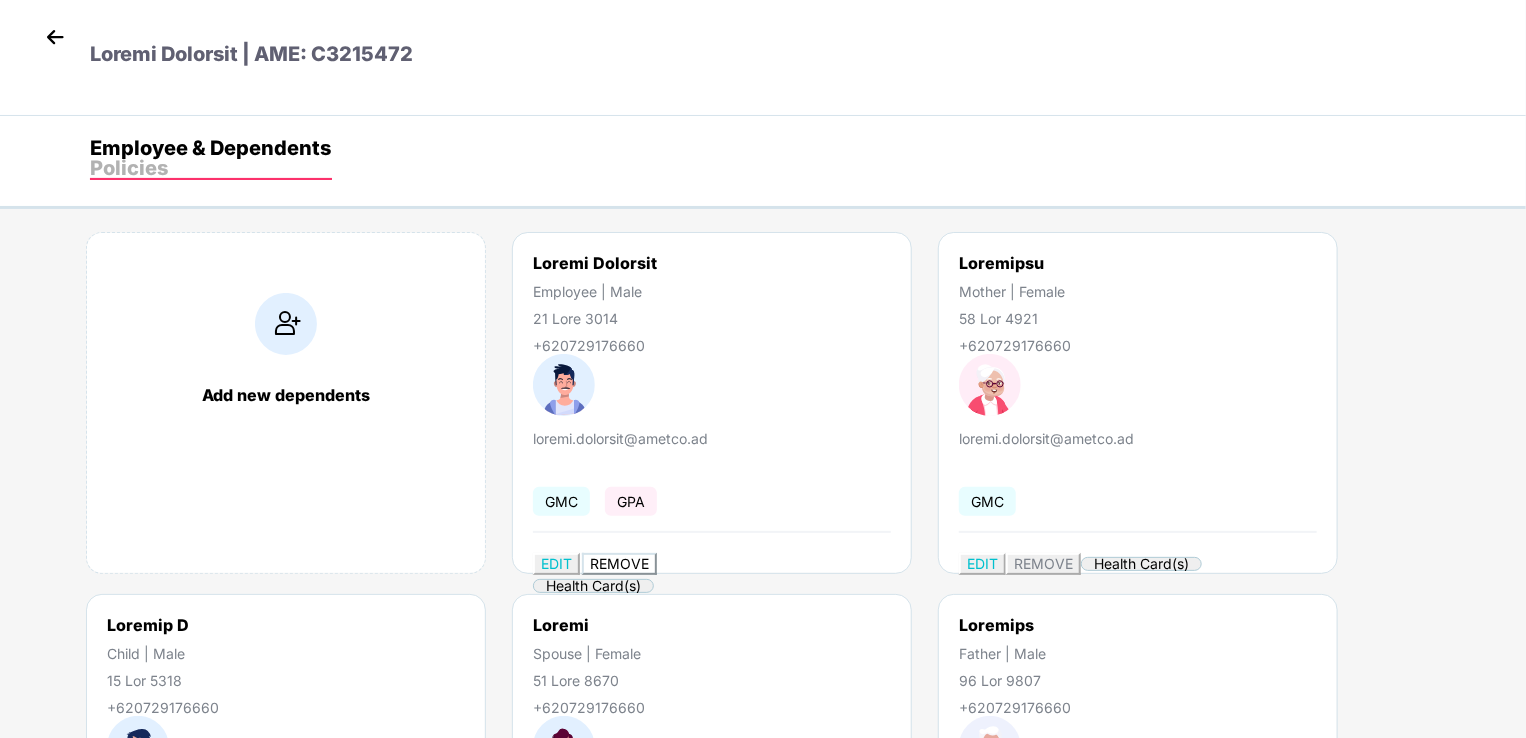 click on "REMOVE" at bounding box center [619, 563] 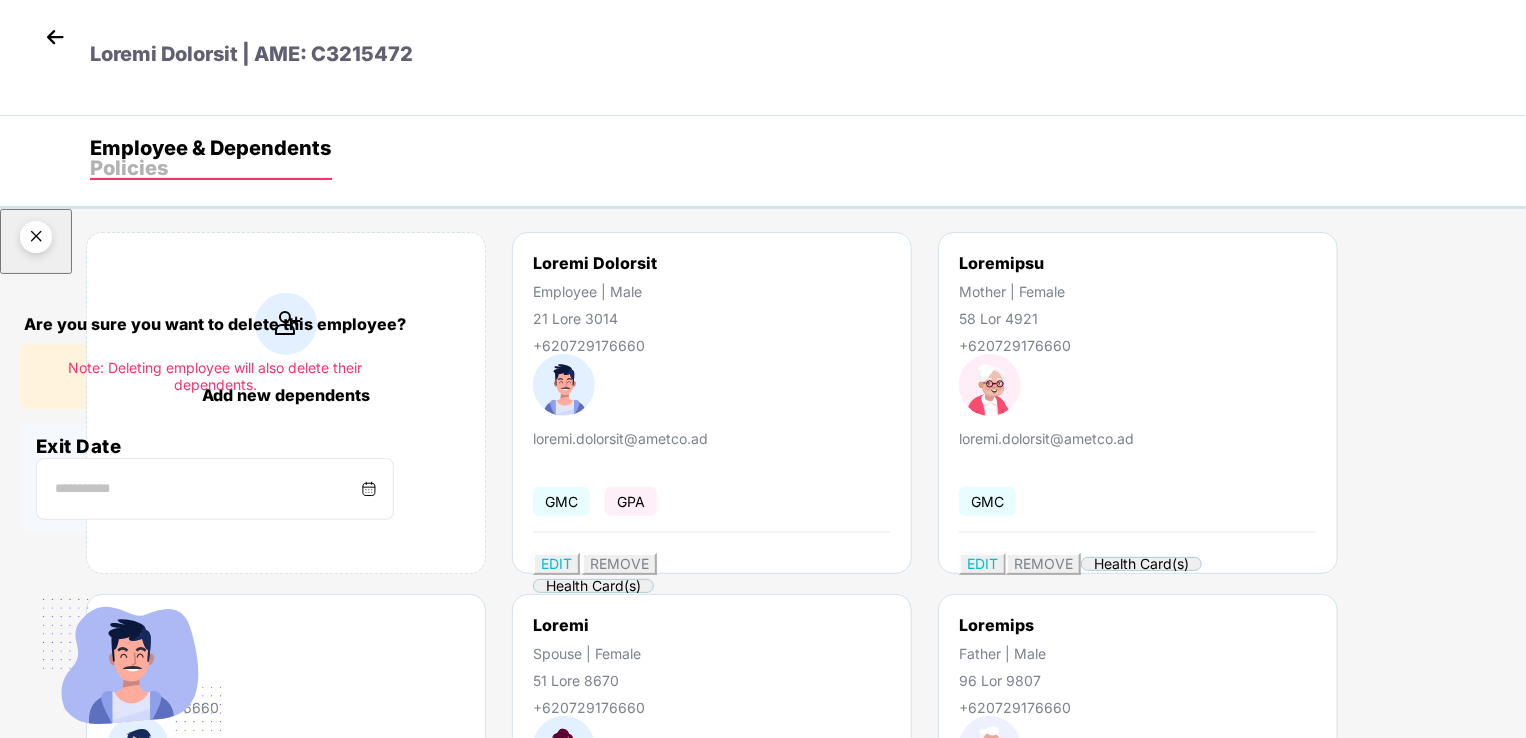 click at bounding box center (369, 489) 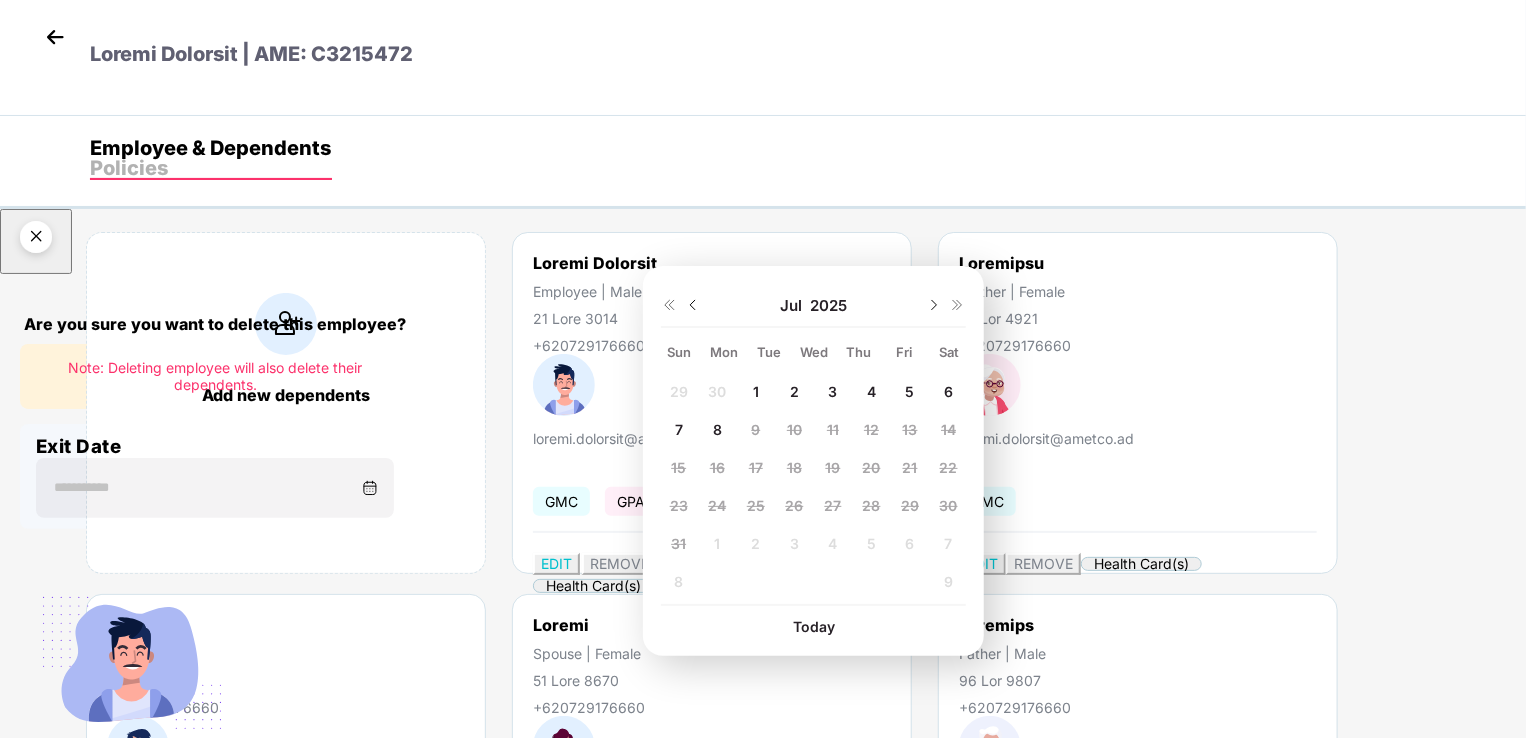 click on "20   42   3   1   7   1   7   3   1   9   7   51   44   89   21   86   45   97   57   33   24   93   50   48   17   80   23   82   67   92   75   43   52   0   6   3   2   3   5   1   5   8" at bounding box center [813, 490] 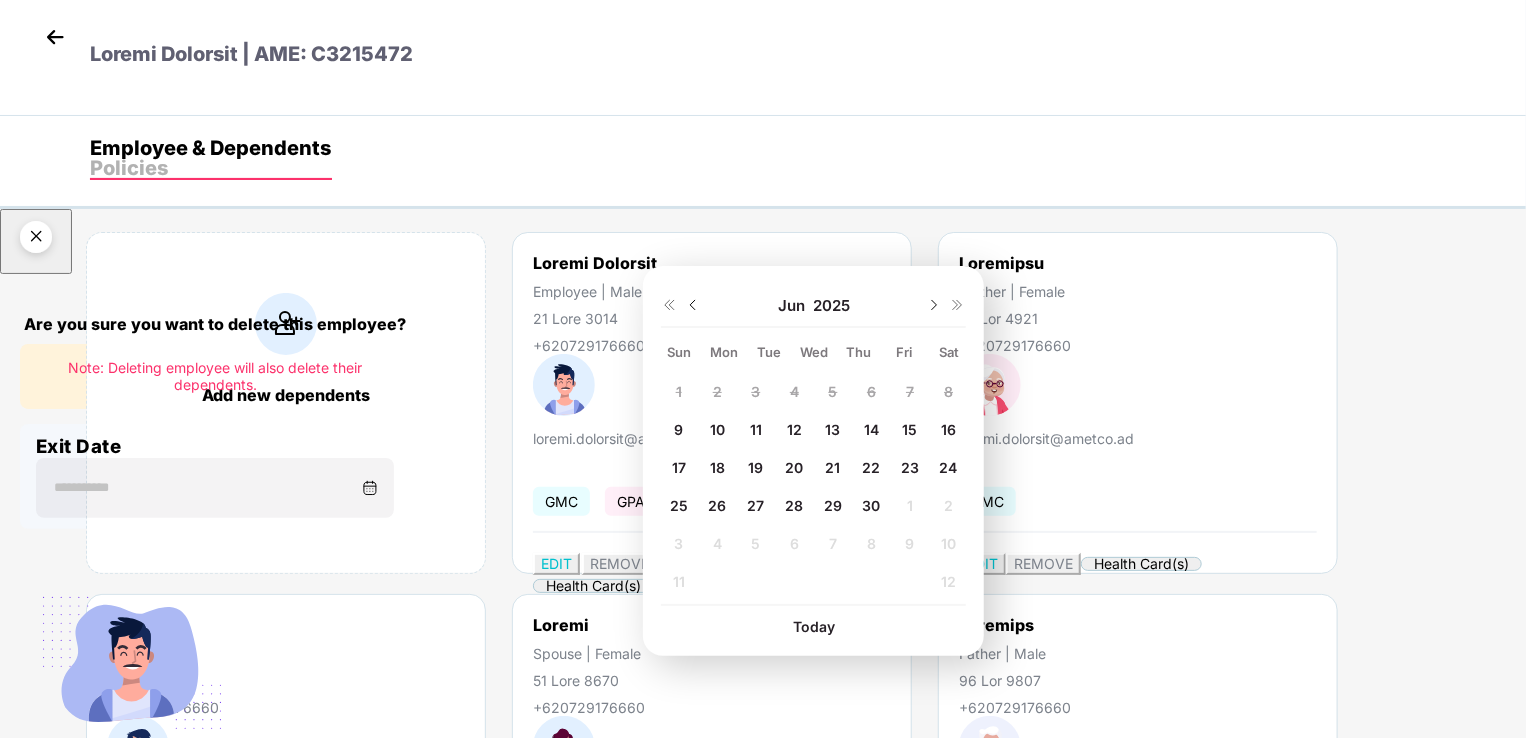 click on "30" at bounding box center [679, 391] 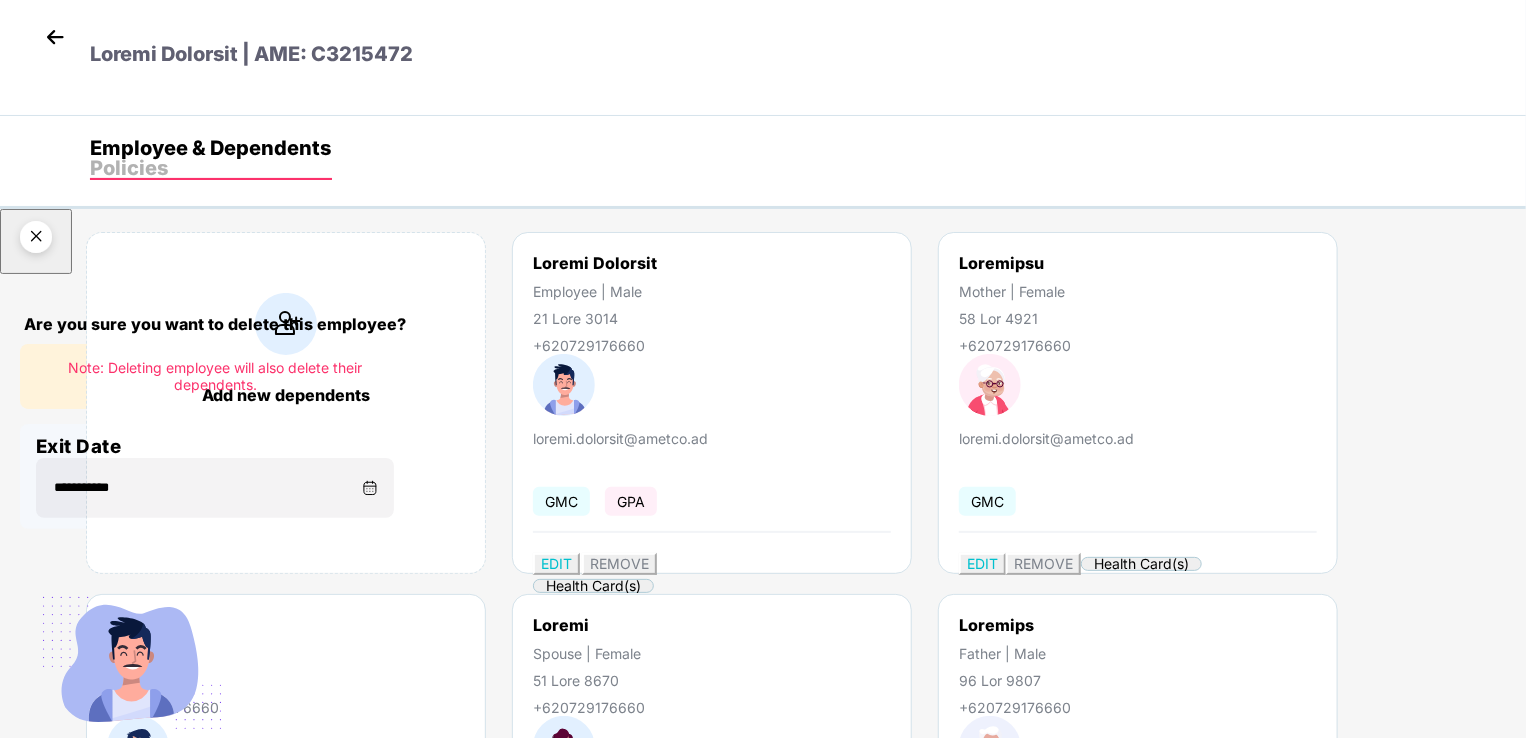 click on "Delete permanently" at bounding box center [106, 841] 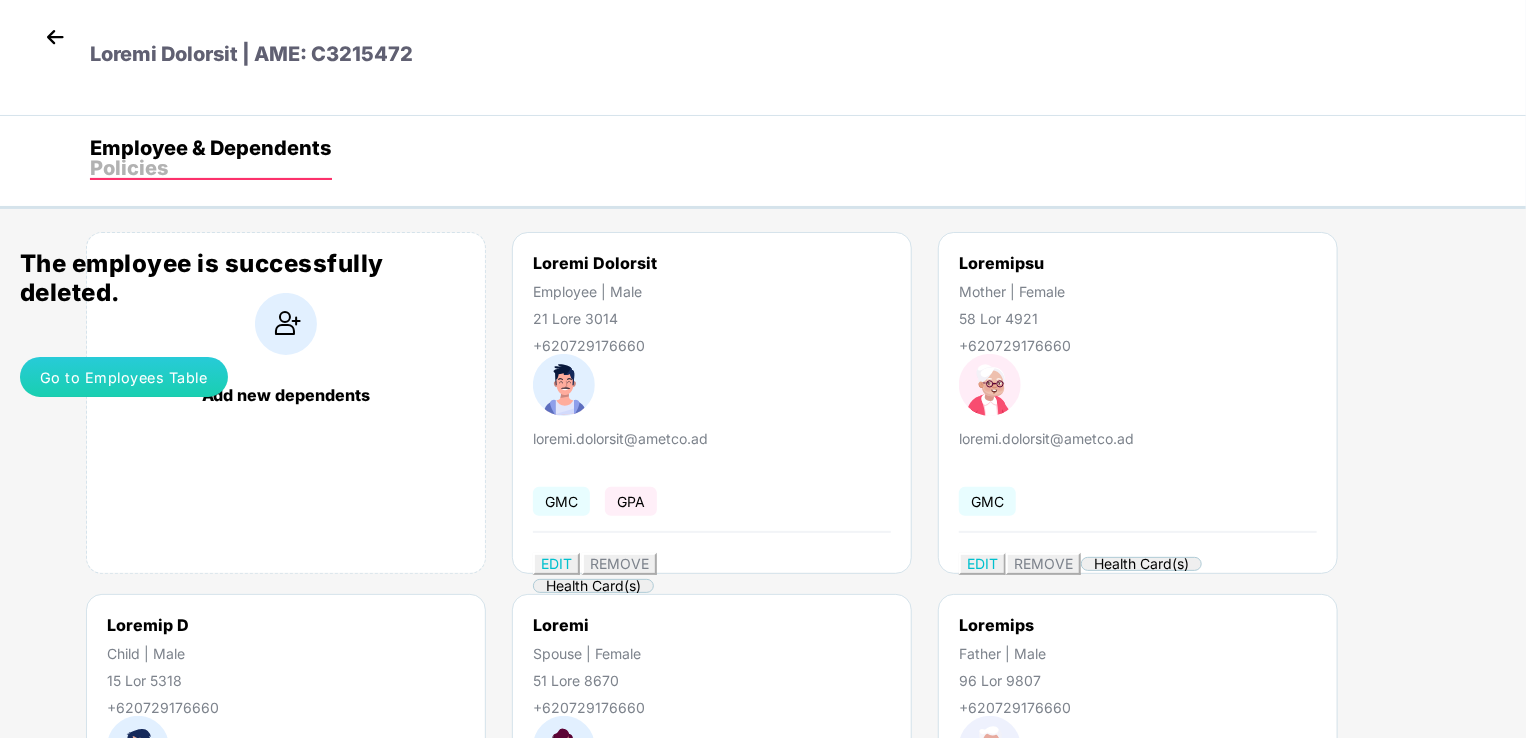 click on "Go to Employees Table" at bounding box center [124, 377] 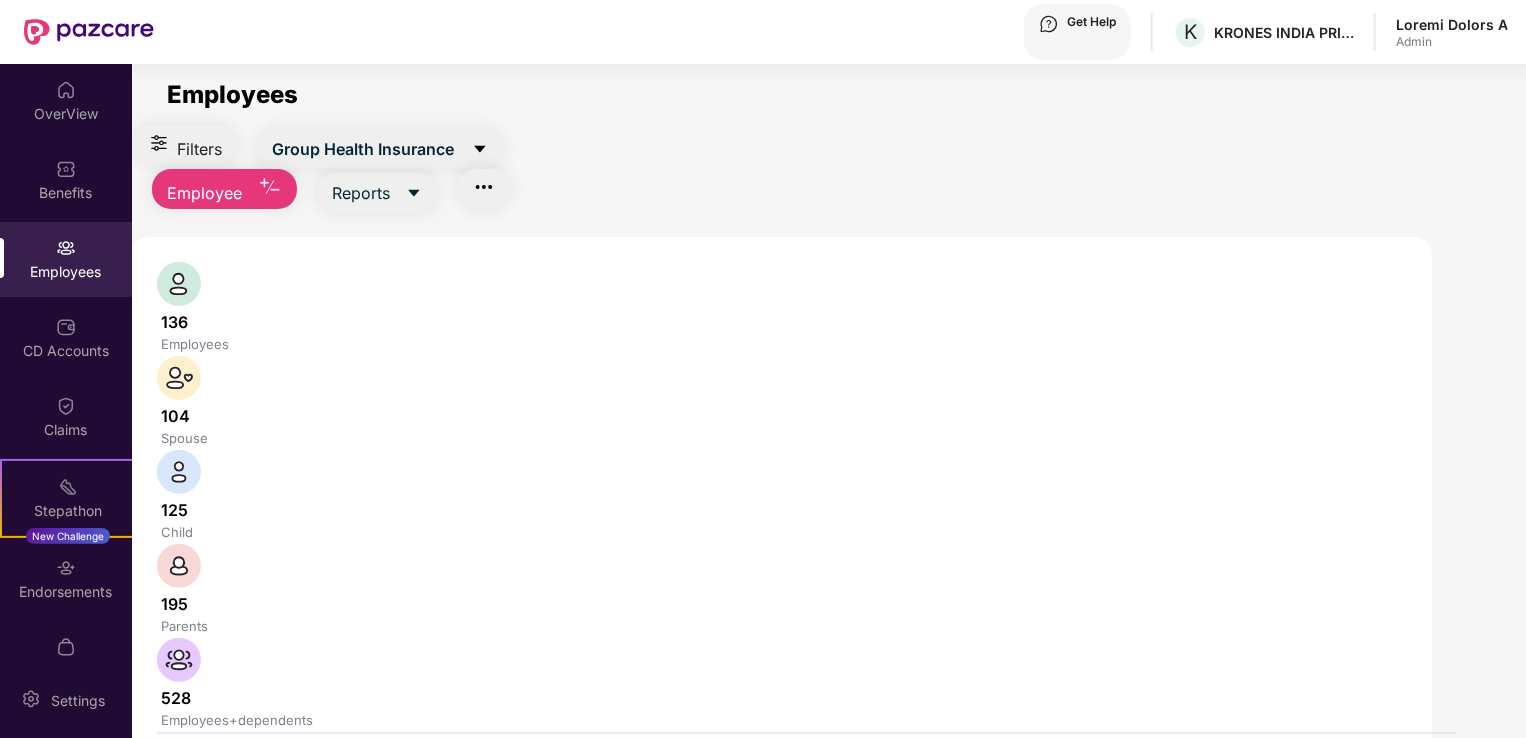 click at bounding box center [270, 187] 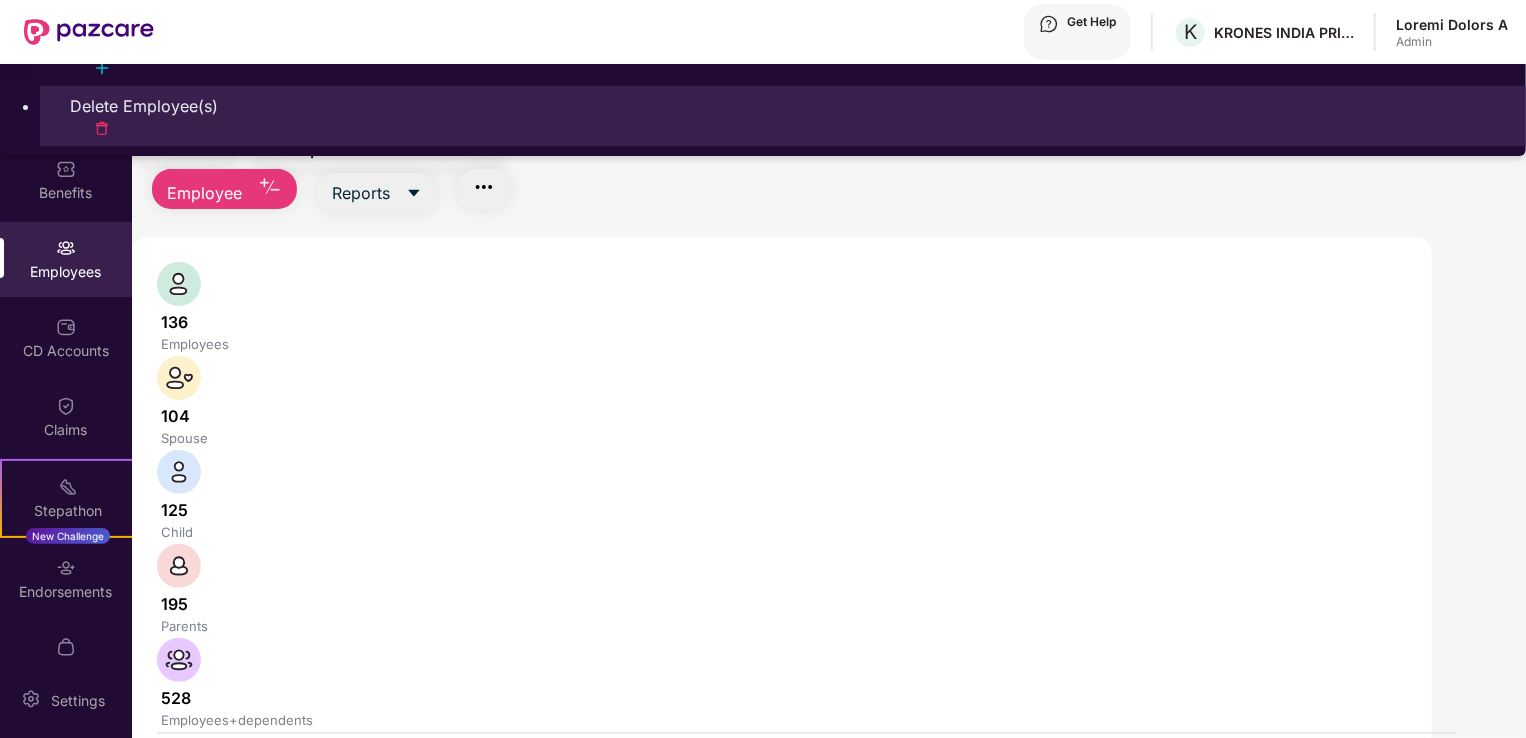 click on "Delete Employee(s)" at bounding box center (783, 106) 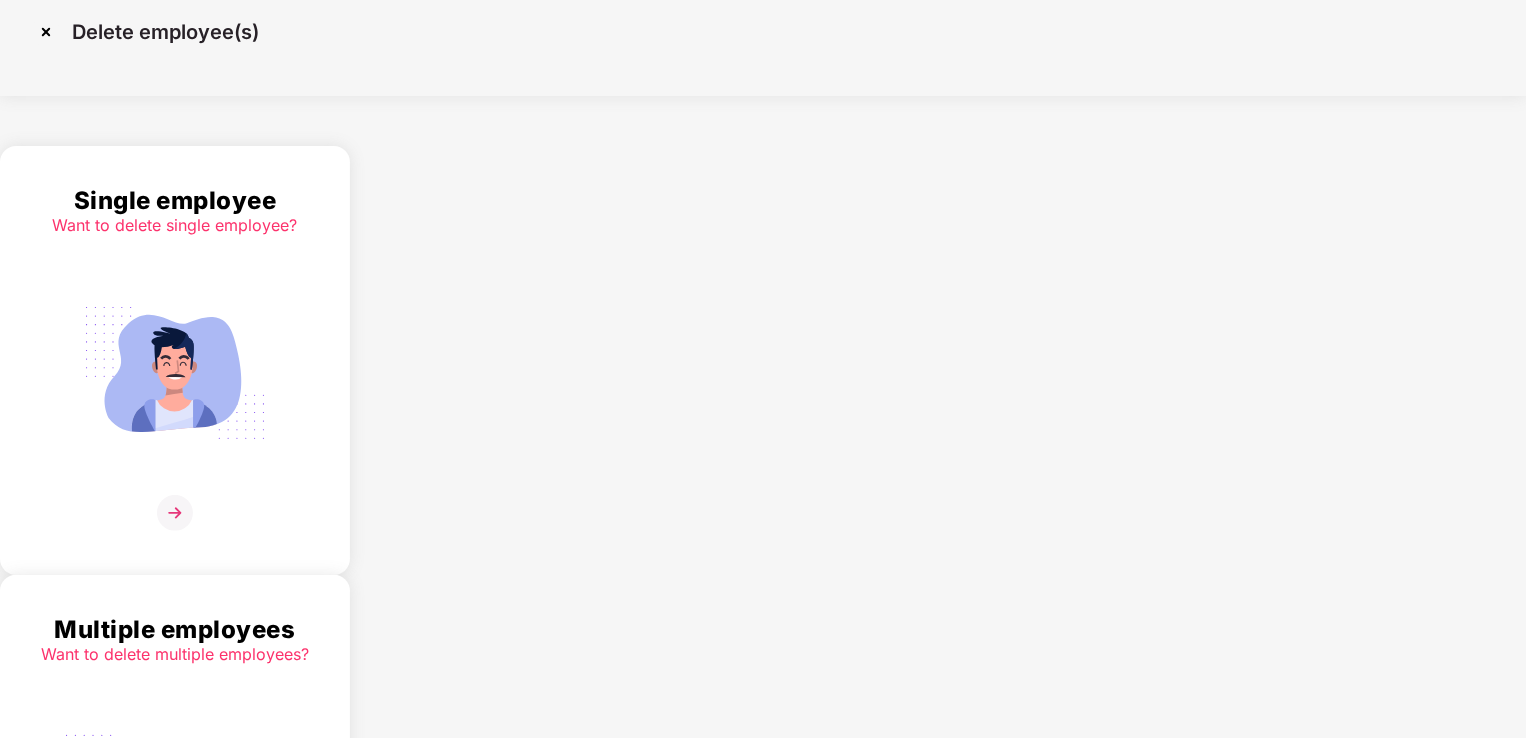 click at bounding box center (175, 513) 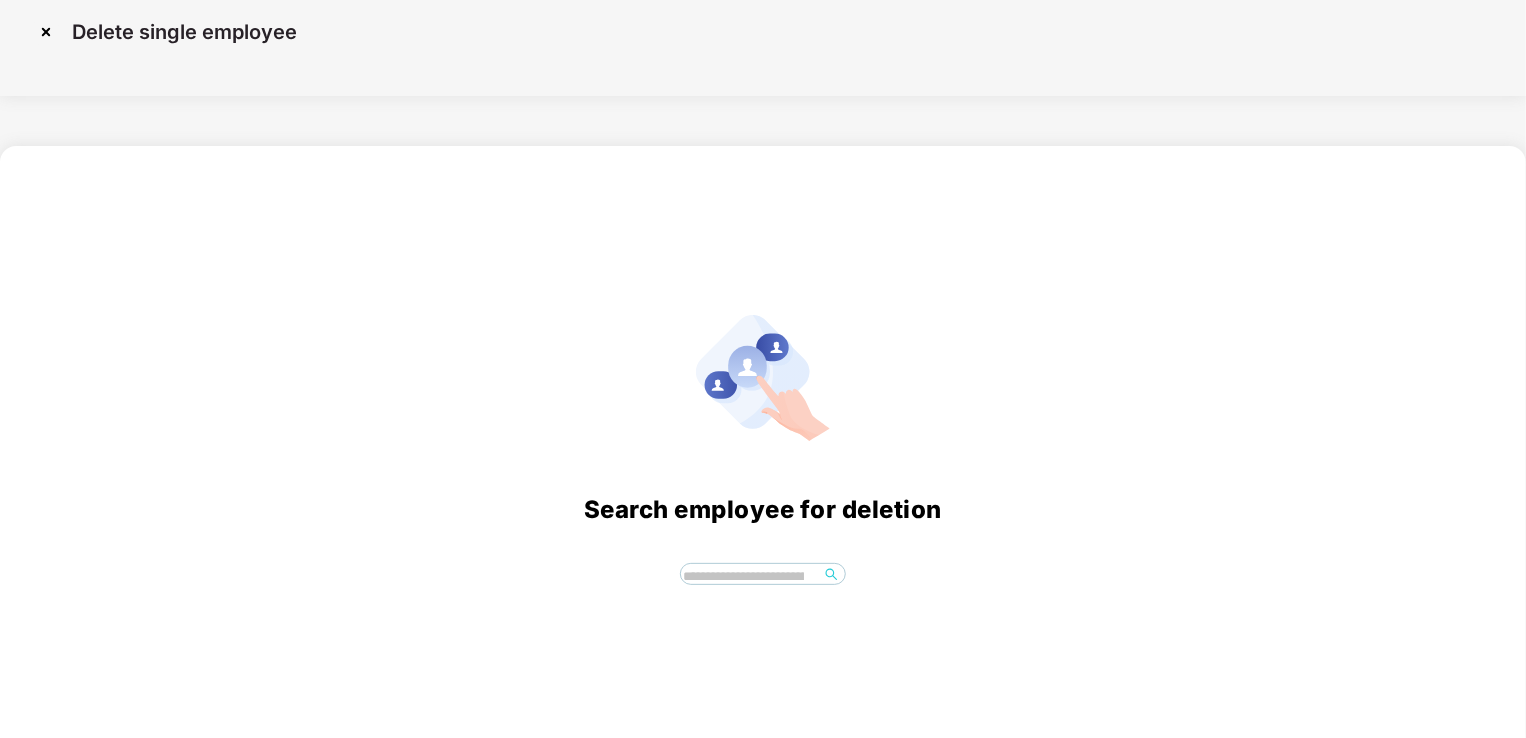 click at bounding box center (750, 577) 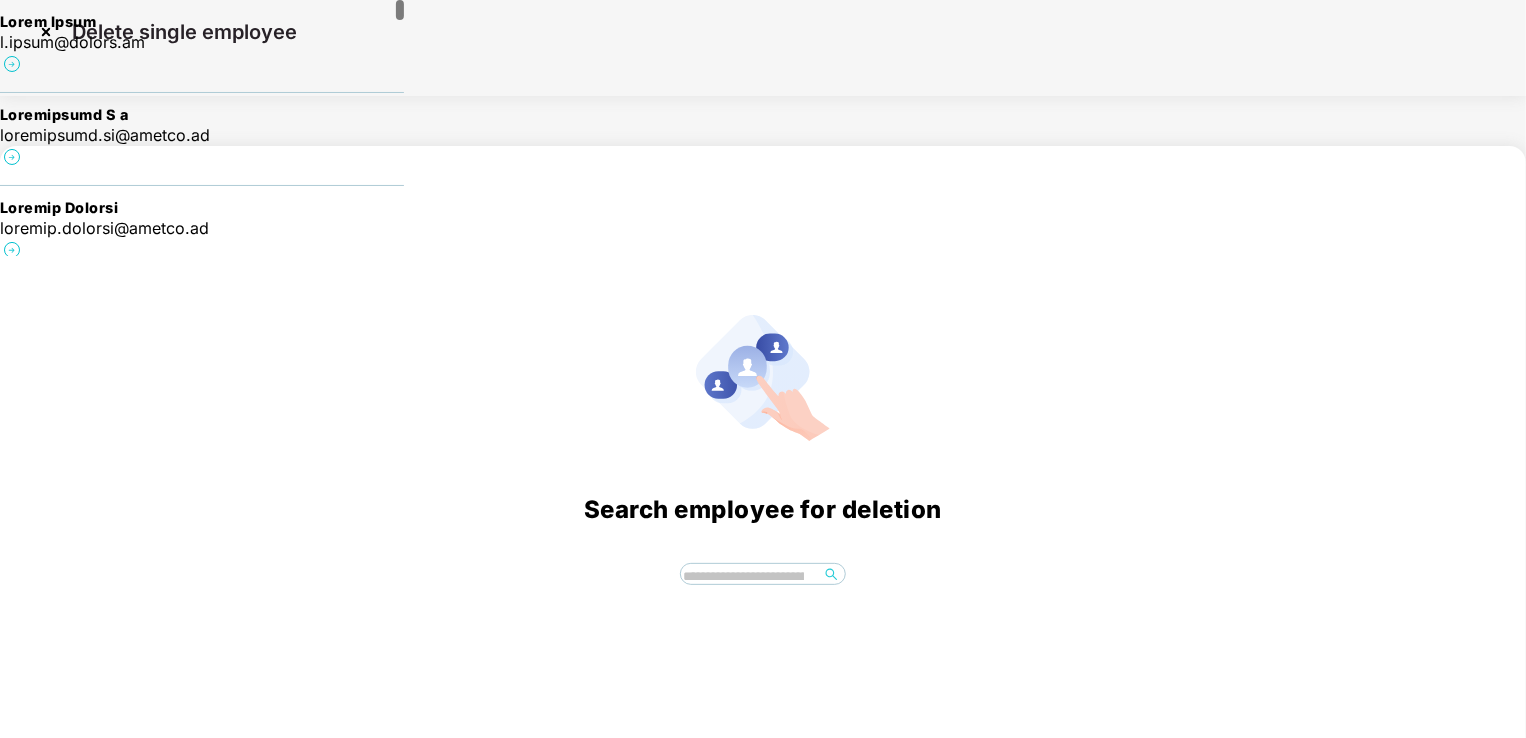 click on "Search employee for deletion" at bounding box center [763, 449] 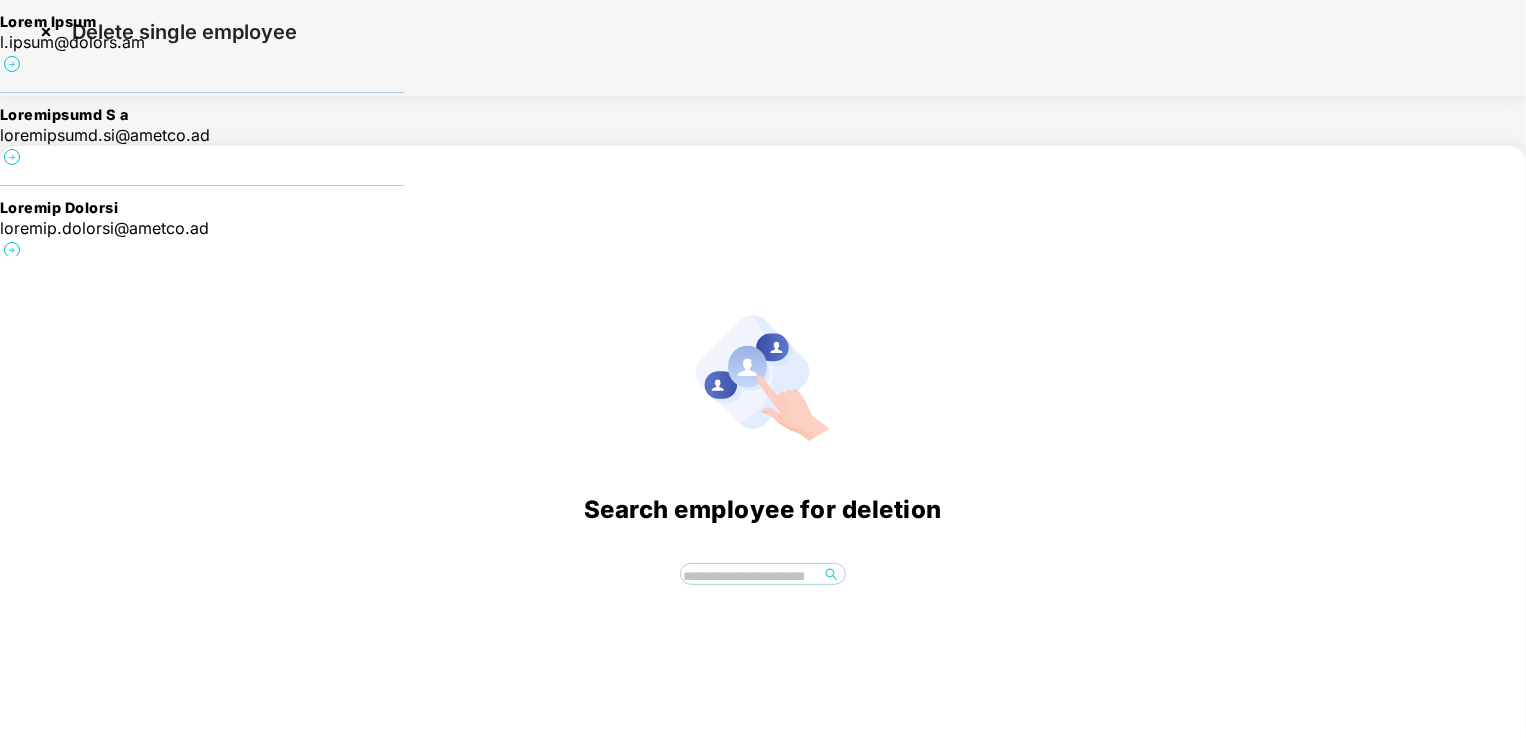click at bounding box center [46, 32] 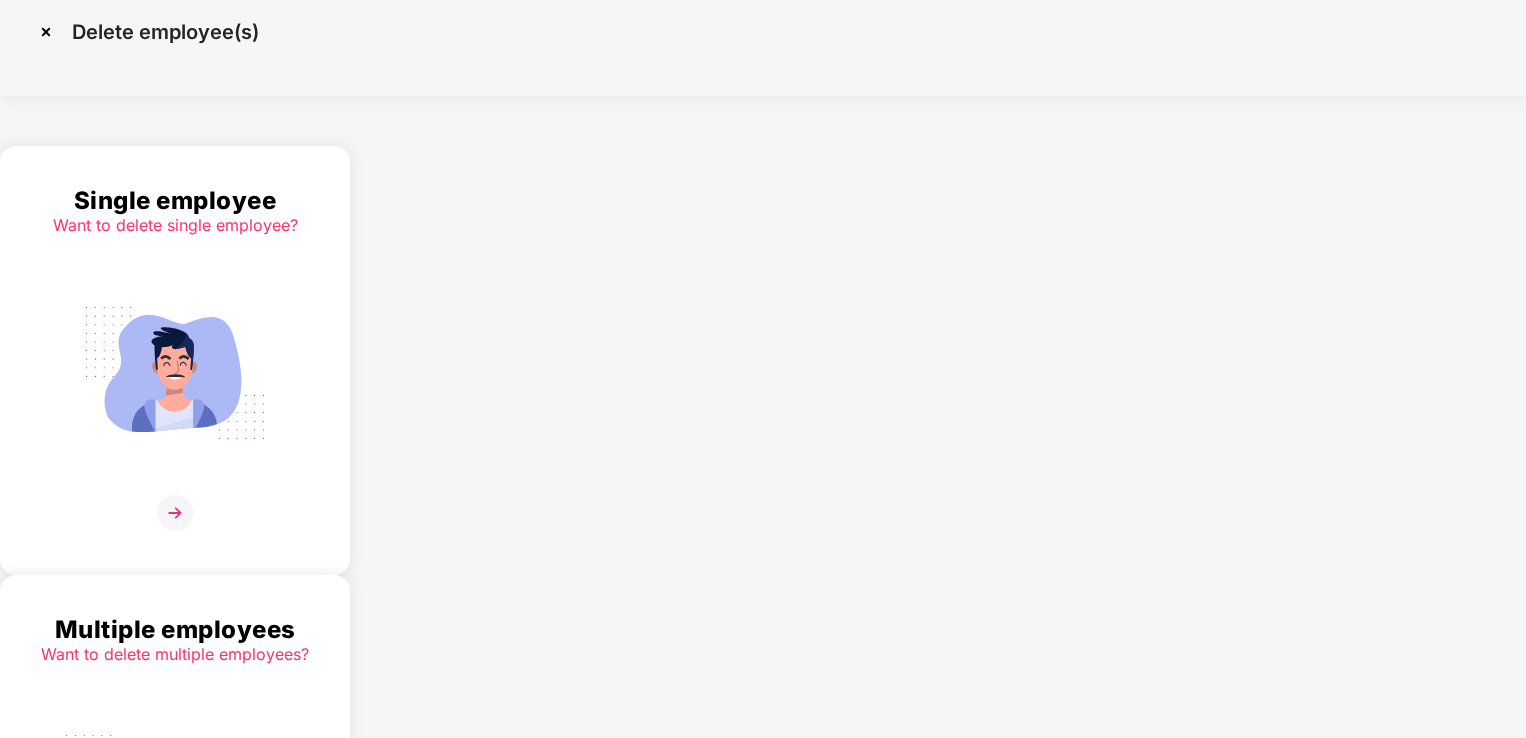 scroll, scrollTop: 0, scrollLeft: 0, axis: both 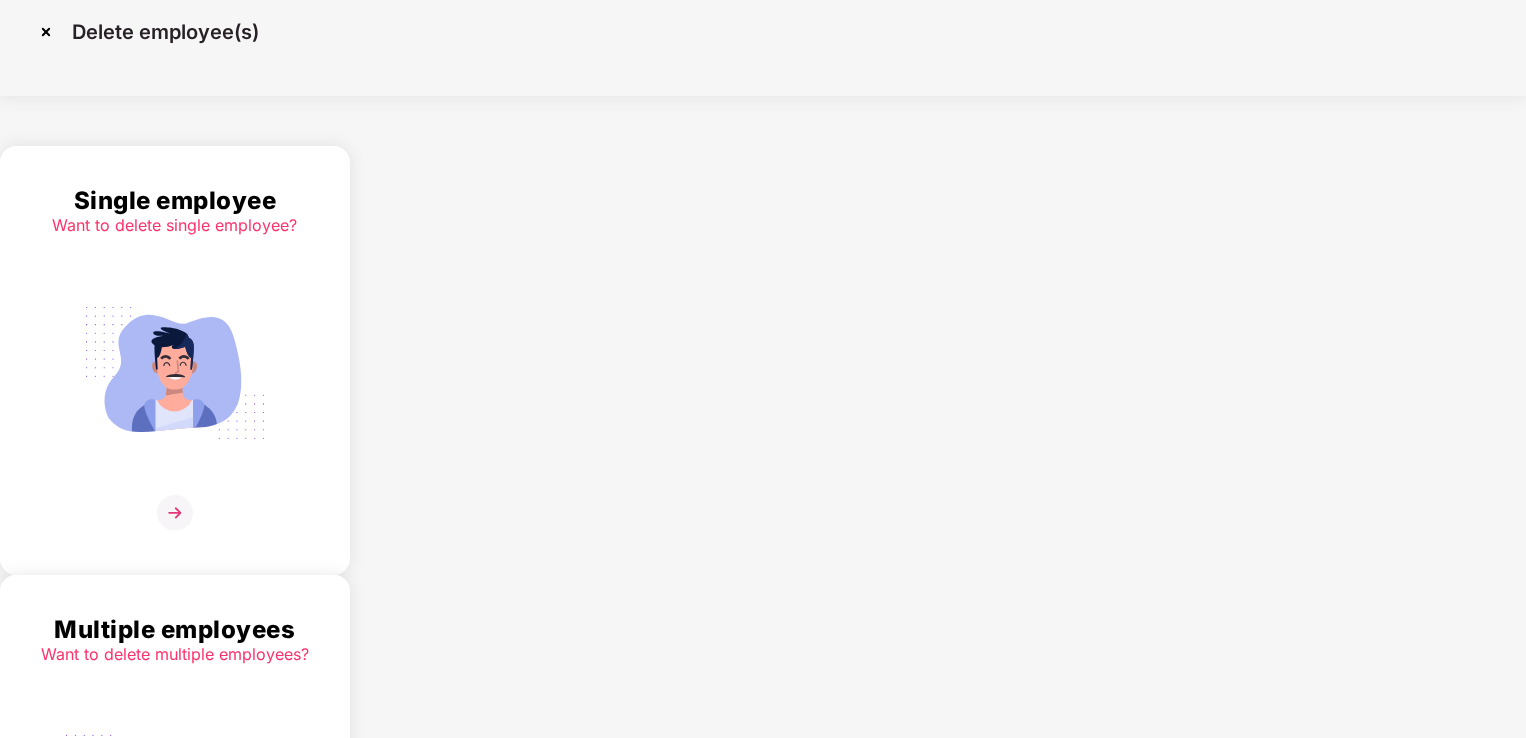 click on "Want to delete single employee?" at bounding box center (175, 225) 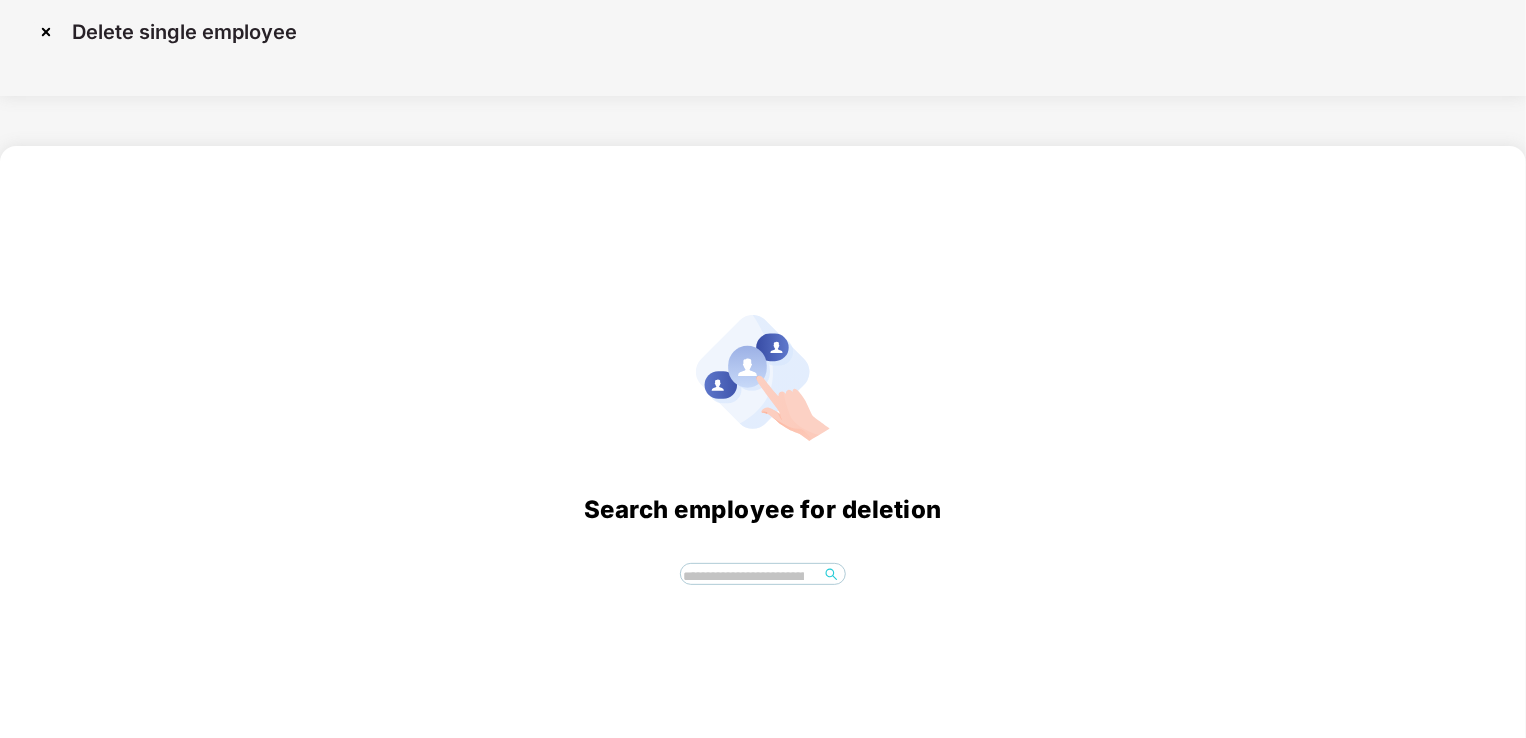 click at bounding box center [750, 577] 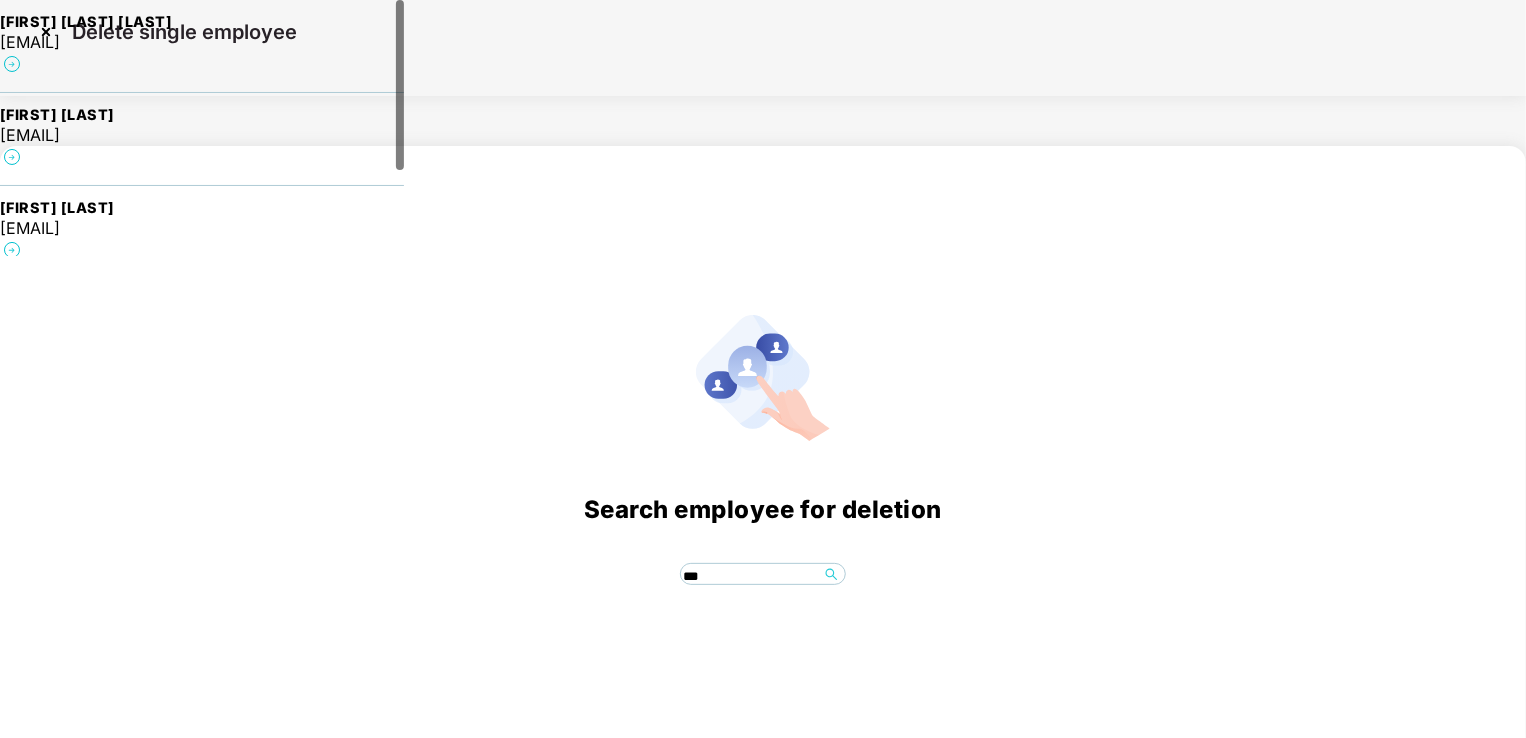 type on "****" 